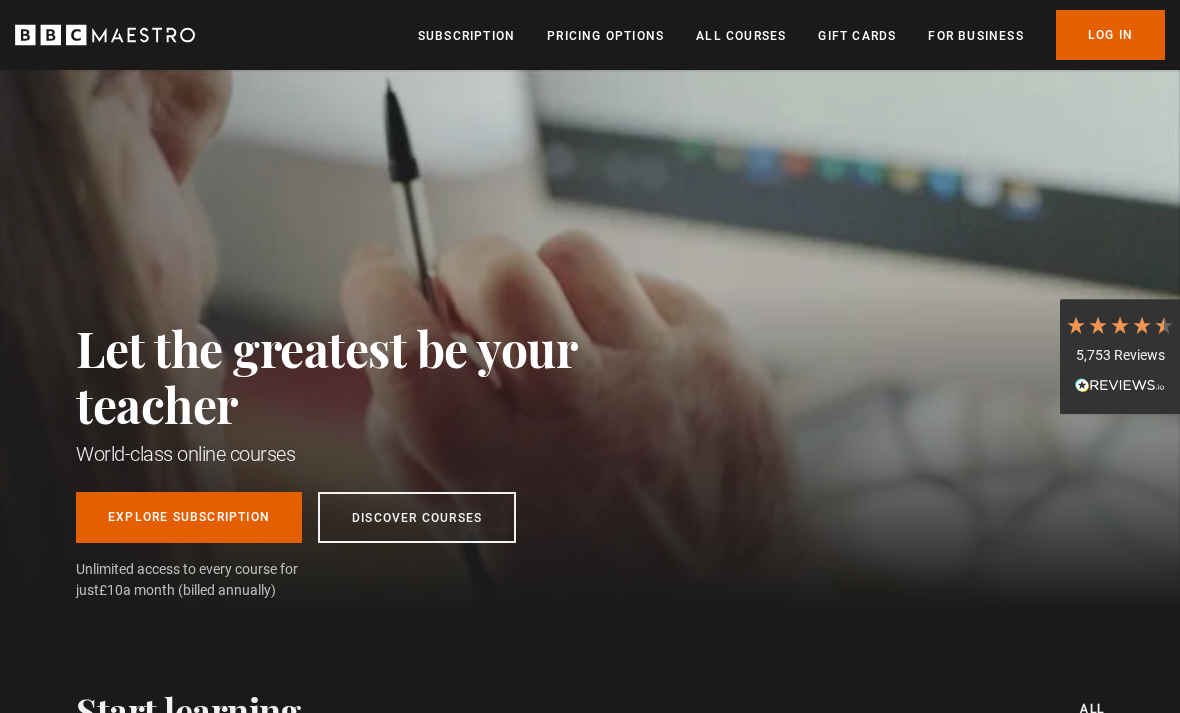 scroll, scrollTop: 0, scrollLeft: 0, axis: both 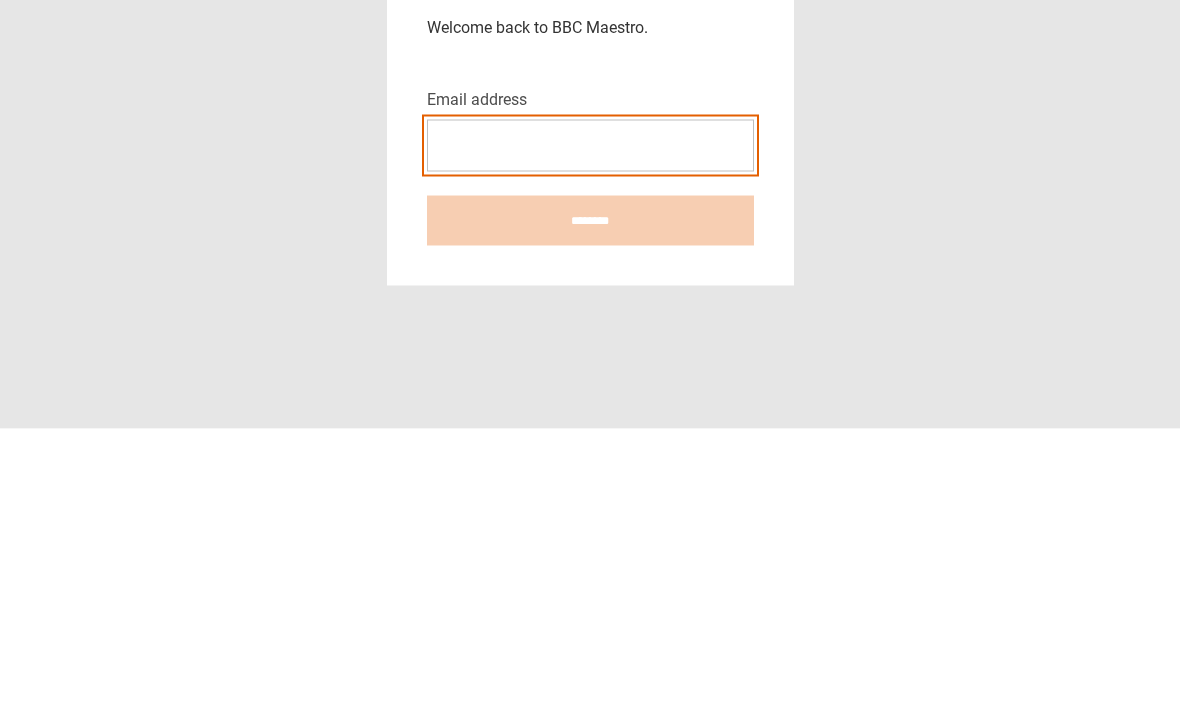 type on "**********" 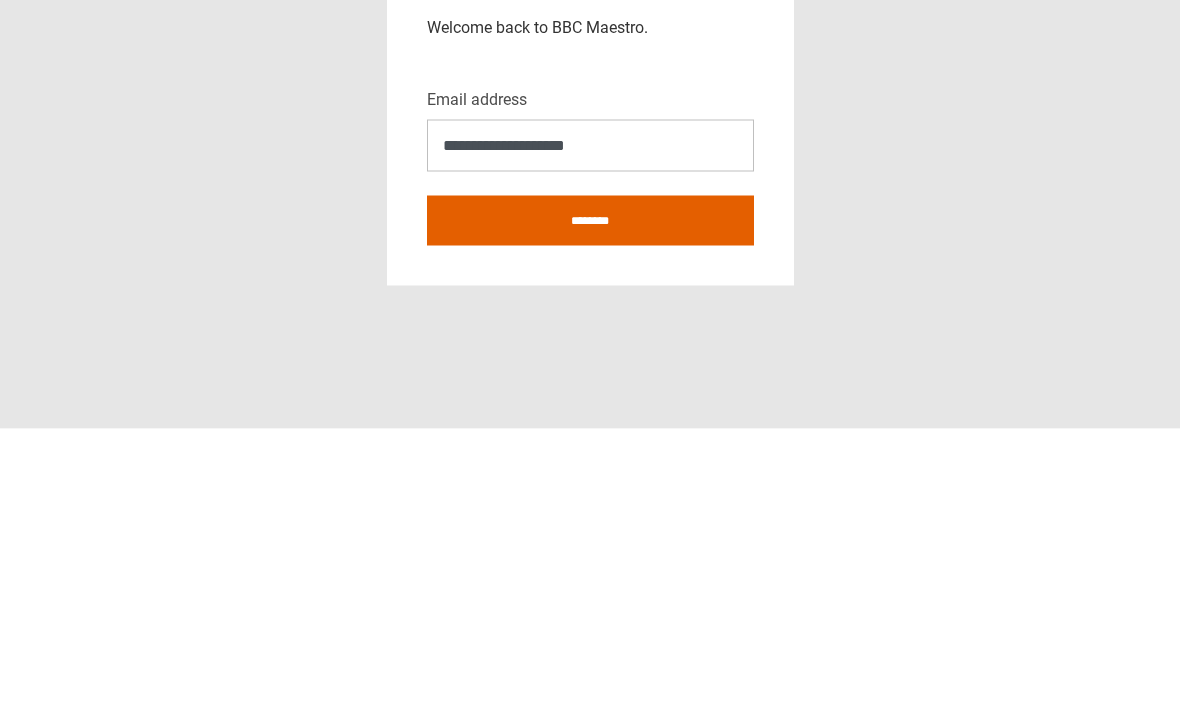 click on "********" at bounding box center [590, 505] 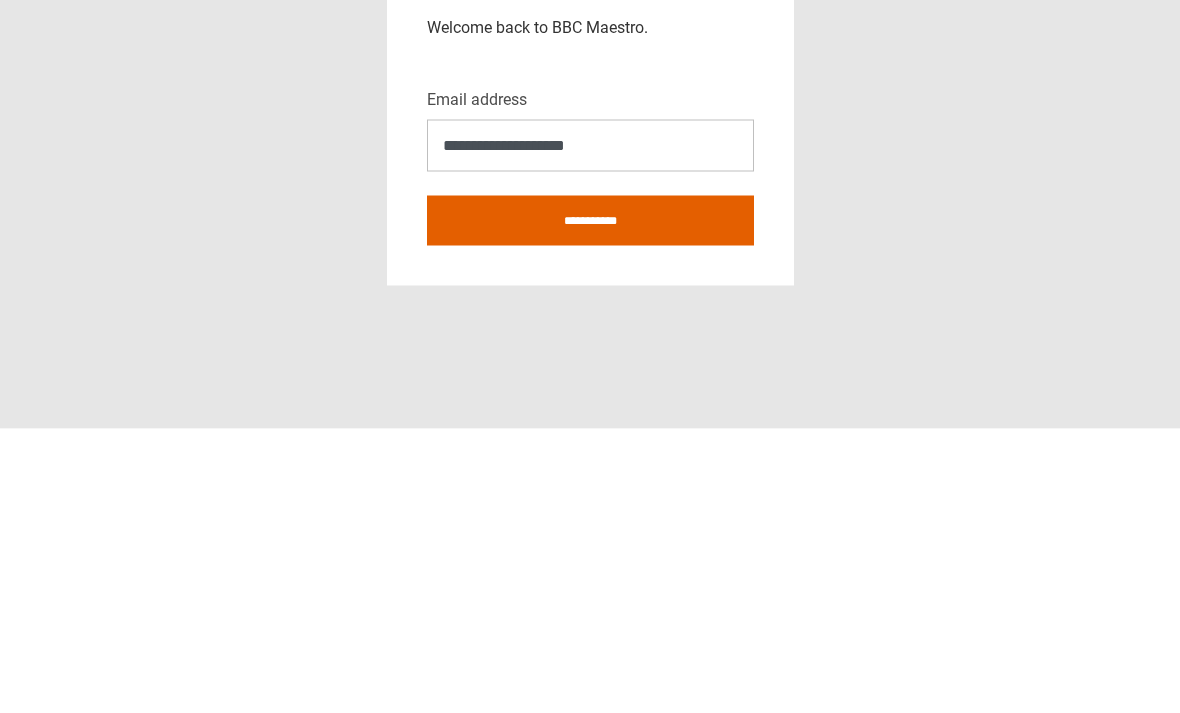scroll, scrollTop: 64, scrollLeft: 0, axis: vertical 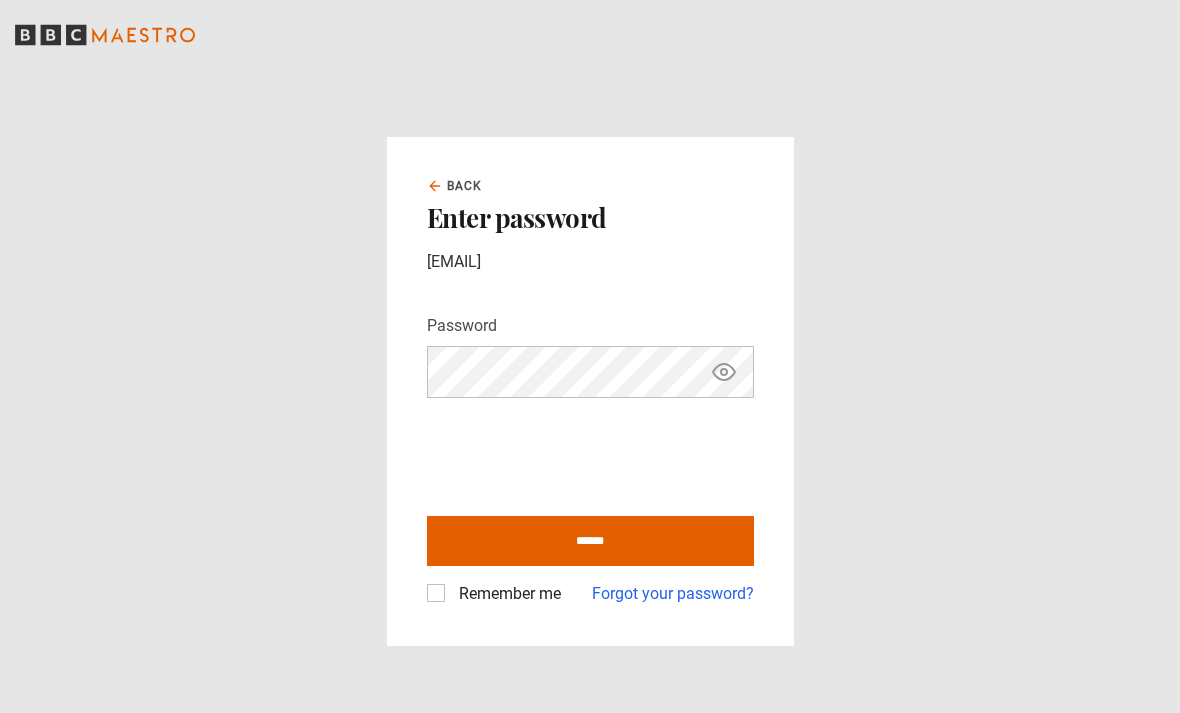 click on "******" at bounding box center (590, 541) 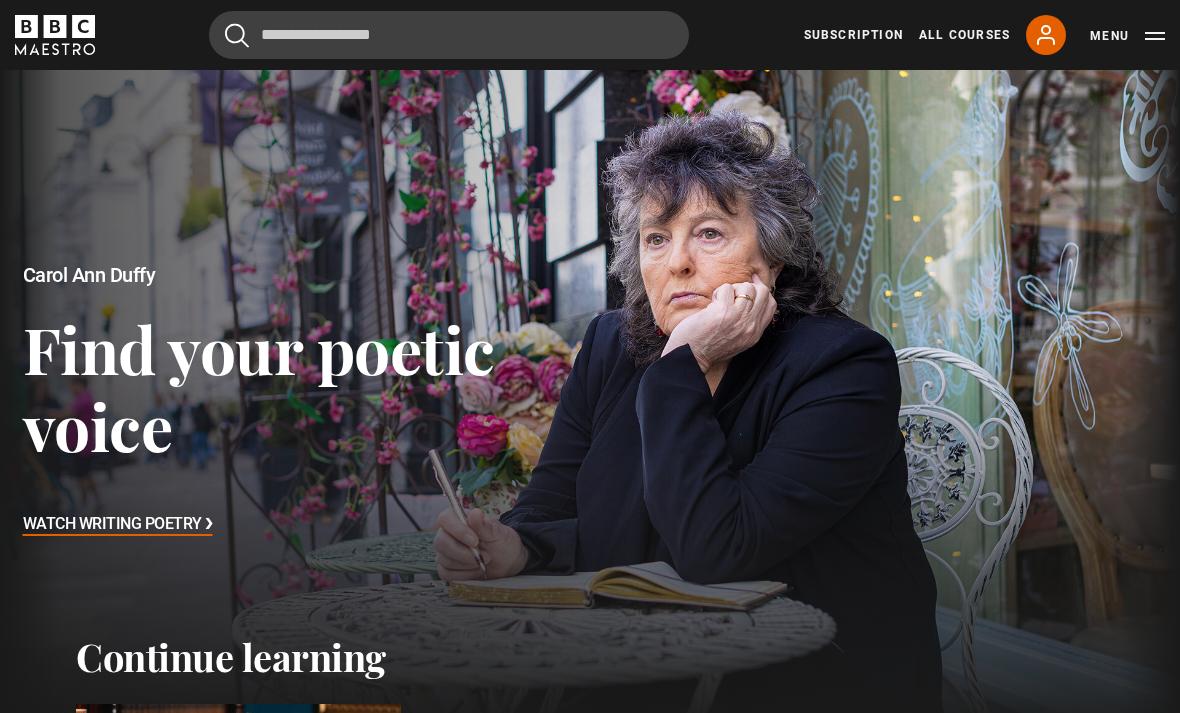 scroll, scrollTop: 0, scrollLeft: 0, axis: both 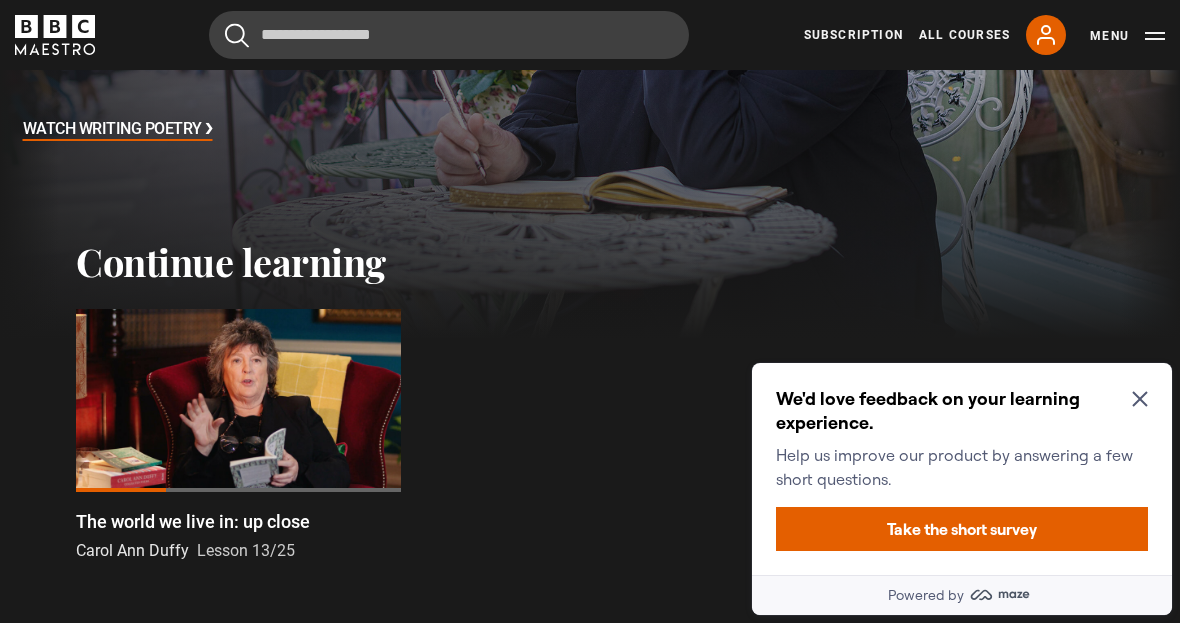click on "We'd love feedback on your learning experience. Help us improve our product by answering a few short questions. Take the short survey" at bounding box center [962, 469] 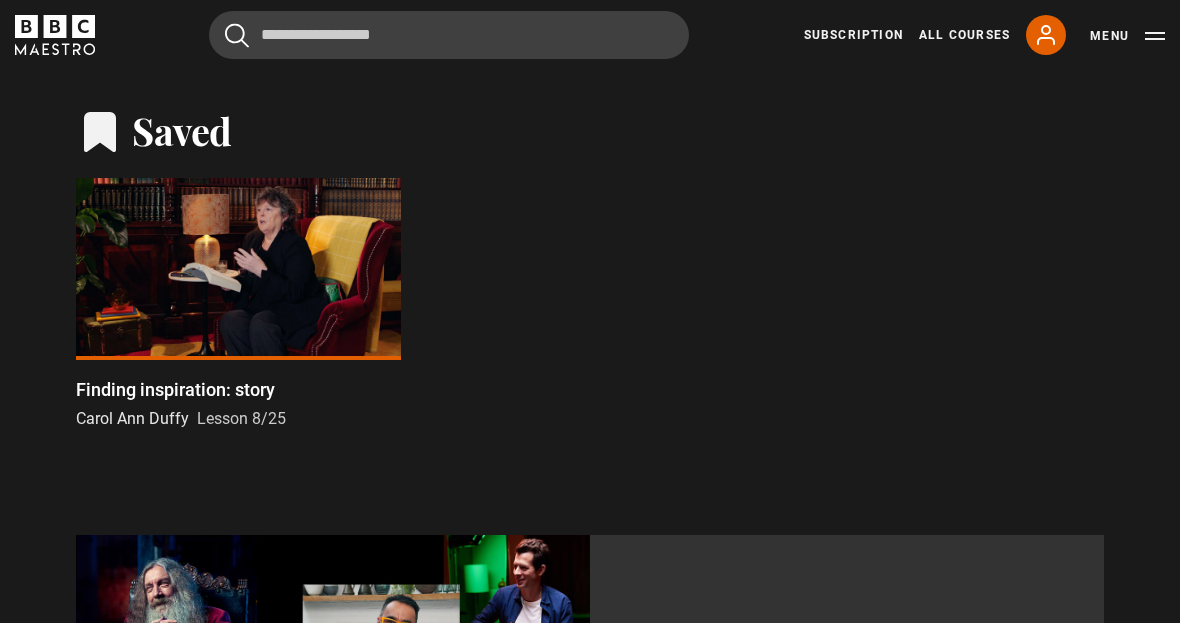 scroll, scrollTop: 1597, scrollLeft: 0, axis: vertical 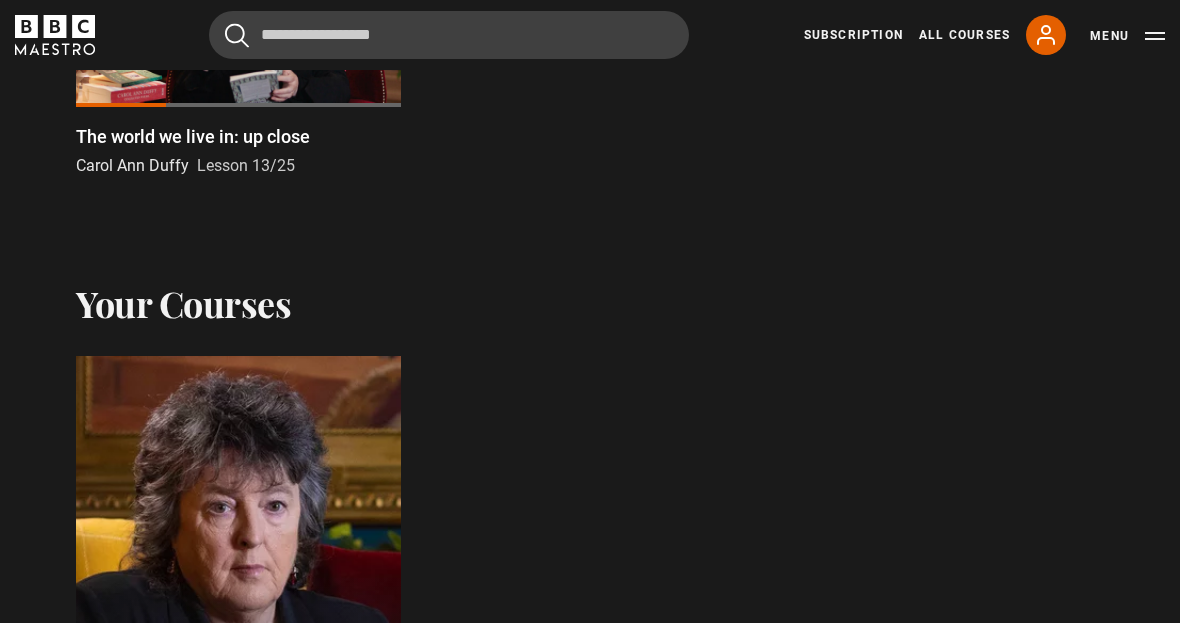 click on "Menu" at bounding box center [1127, 36] 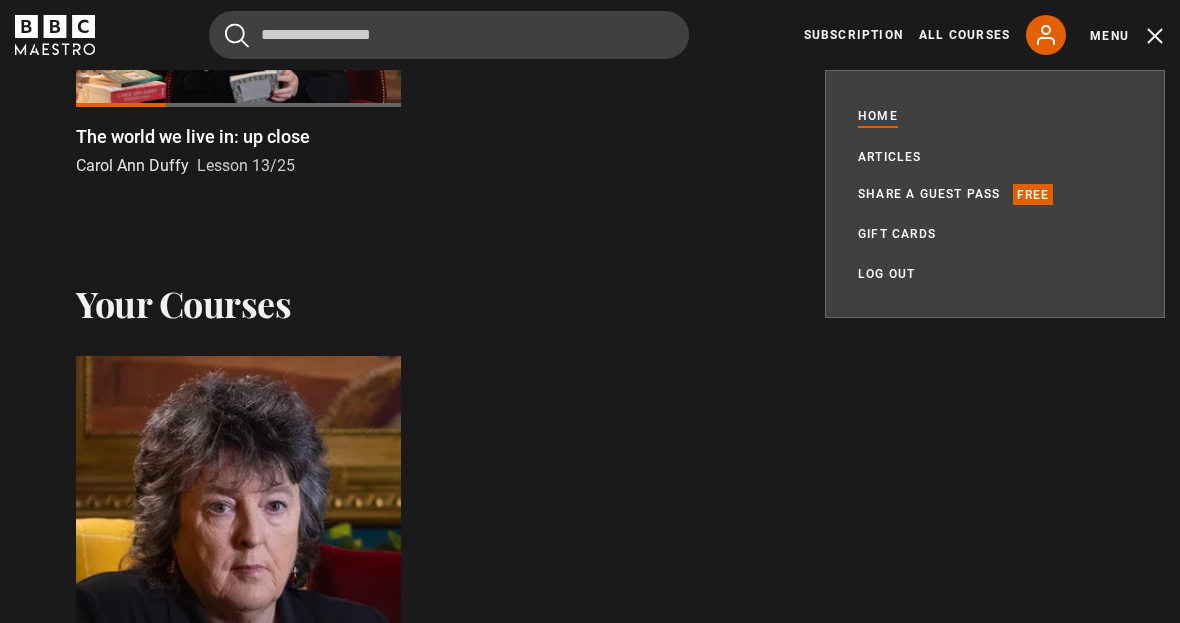 click on "Share a guest pass" at bounding box center [929, 194] 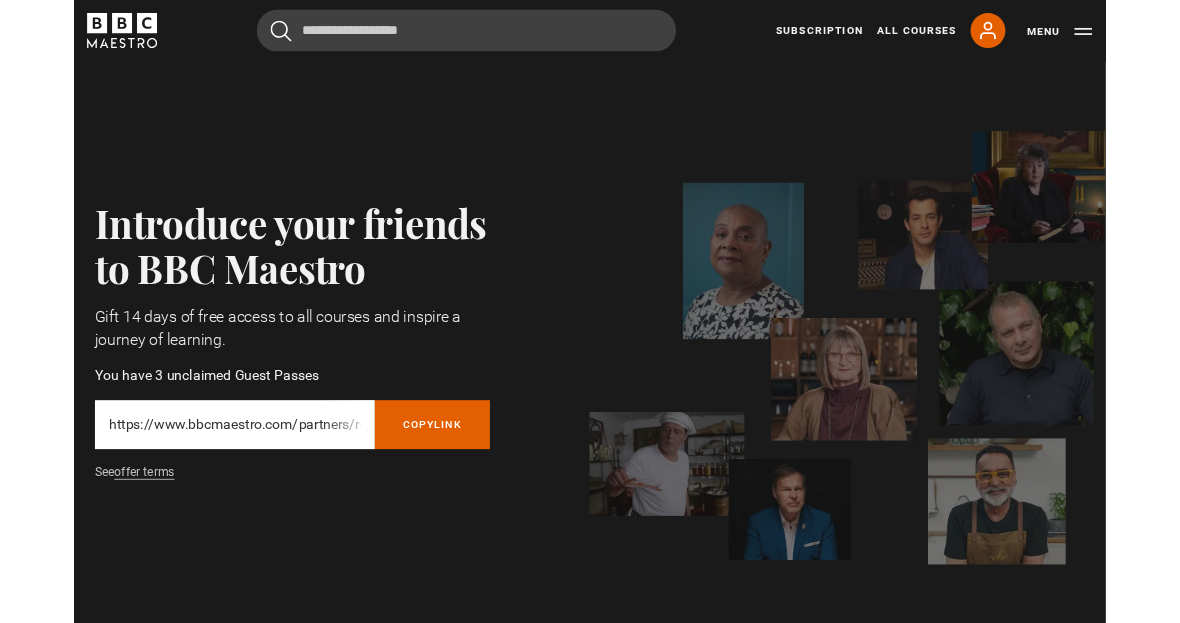 scroll, scrollTop: 0, scrollLeft: 0, axis: both 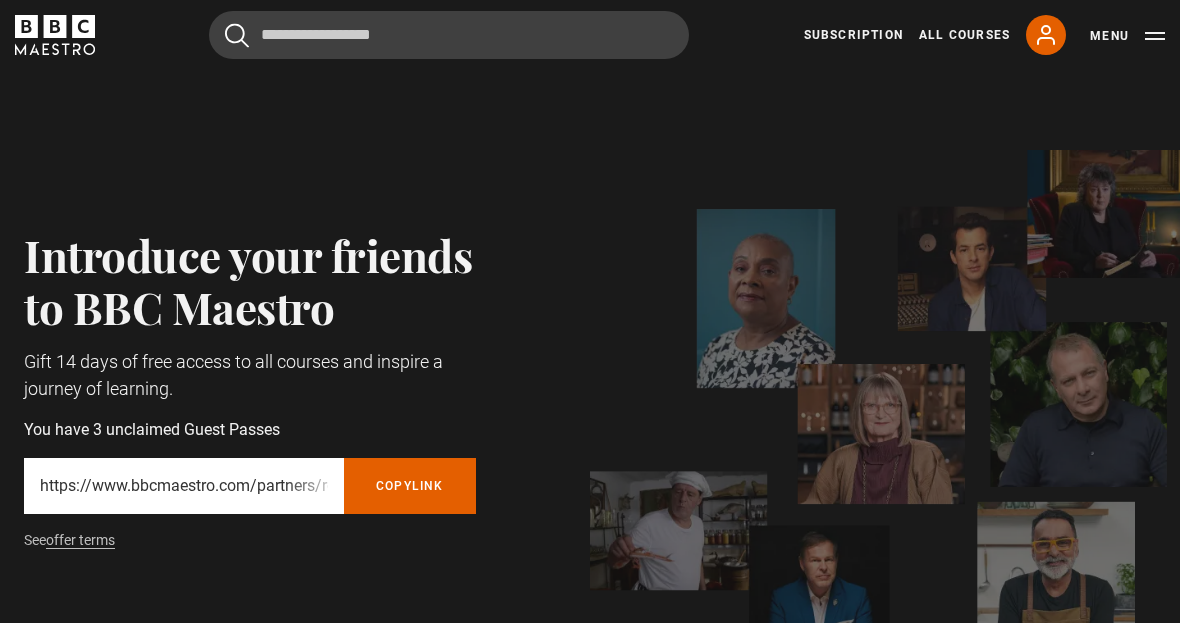 click 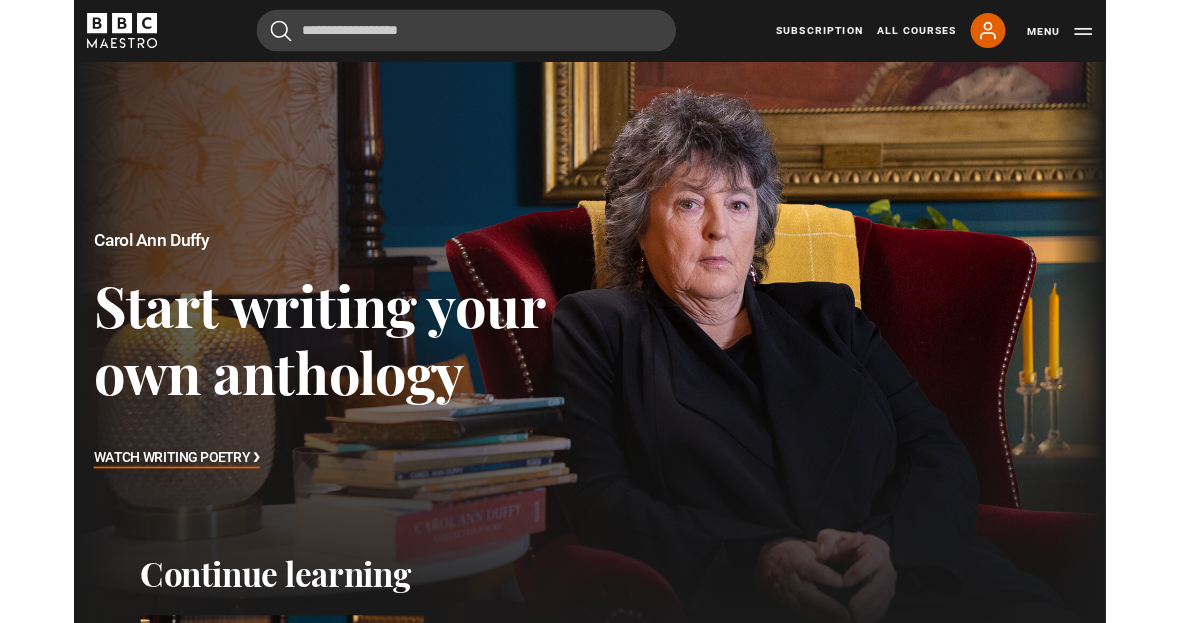 scroll, scrollTop: 0, scrollLeft: 0, axis: both 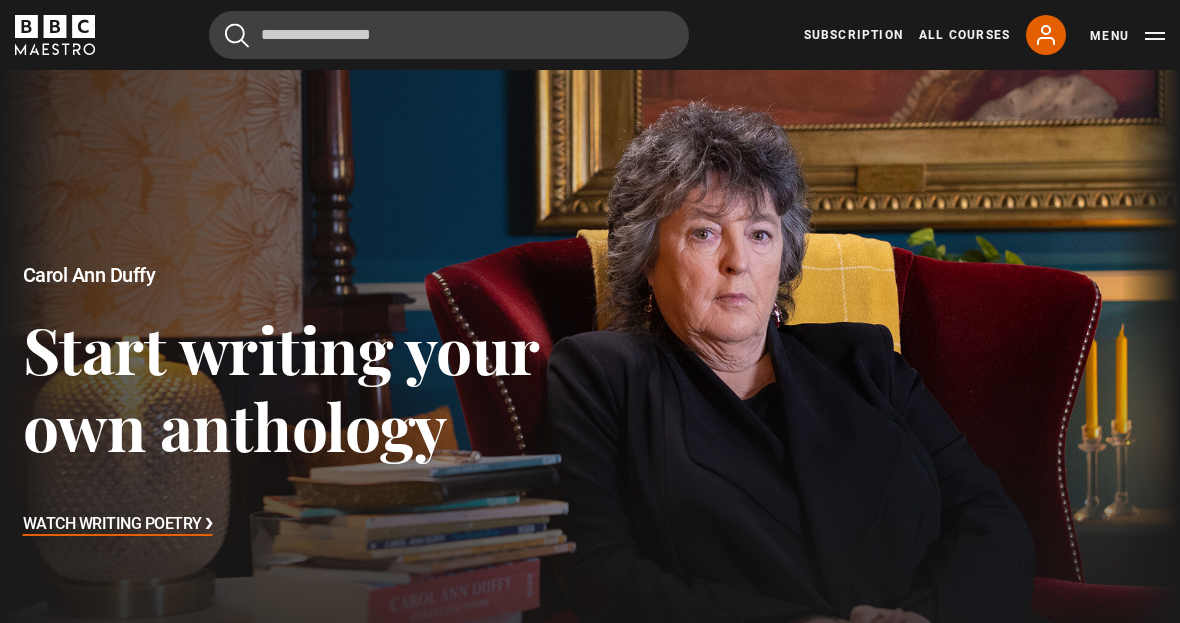 click on "Menu" at bounding box center [1127, 36] 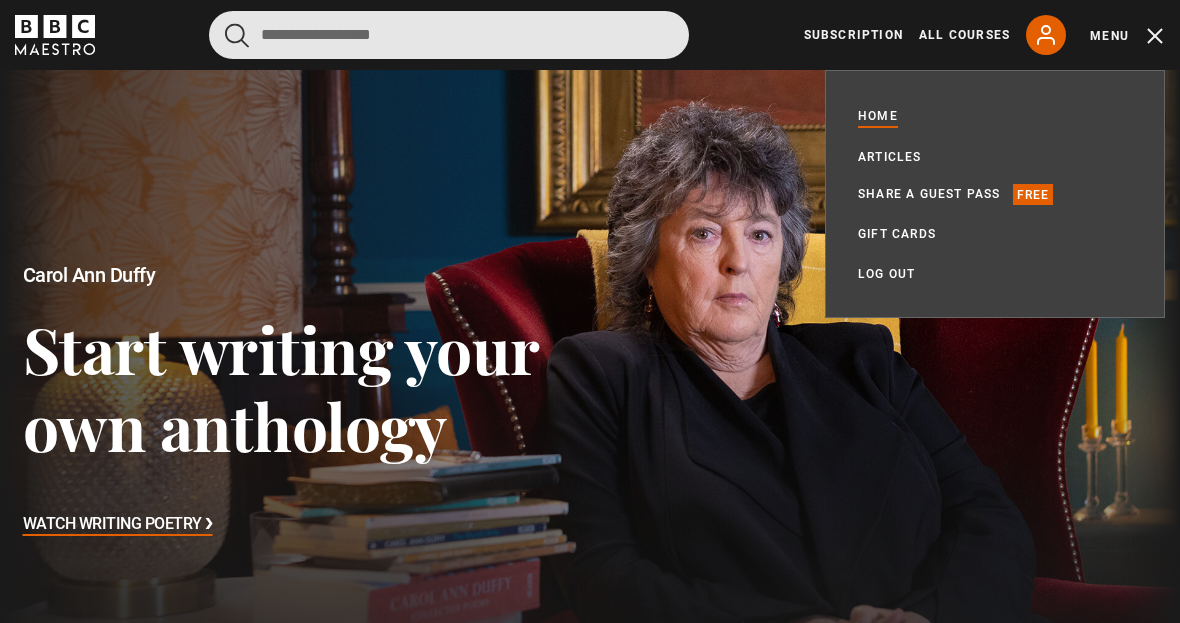 click at bounding box center [449, 35] 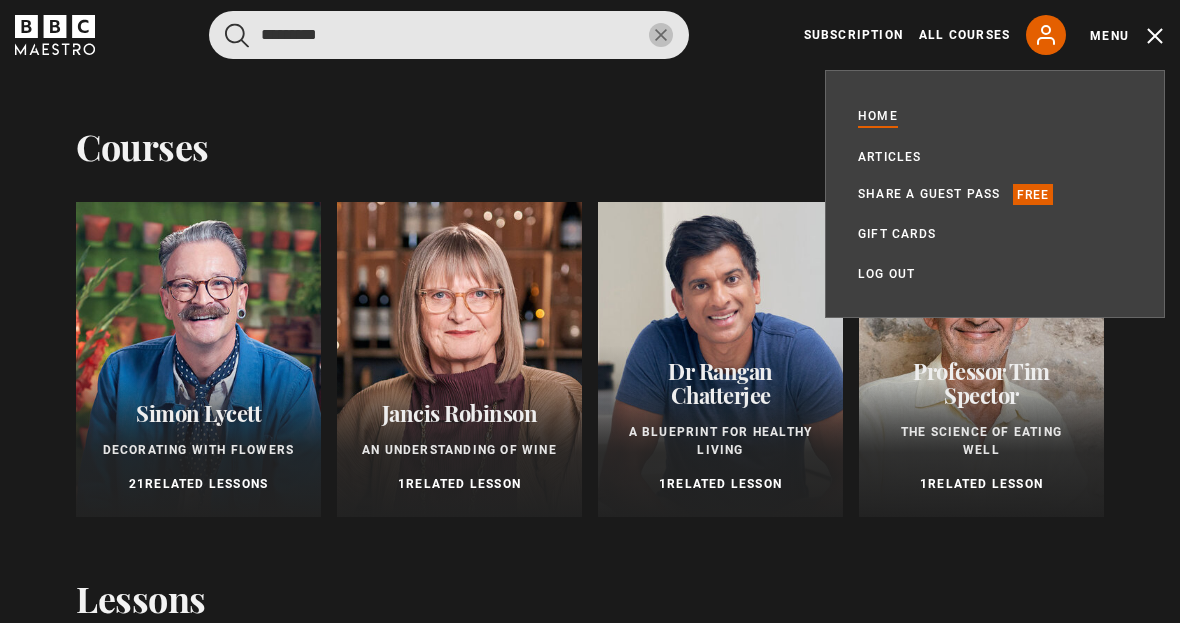 type on "*********" 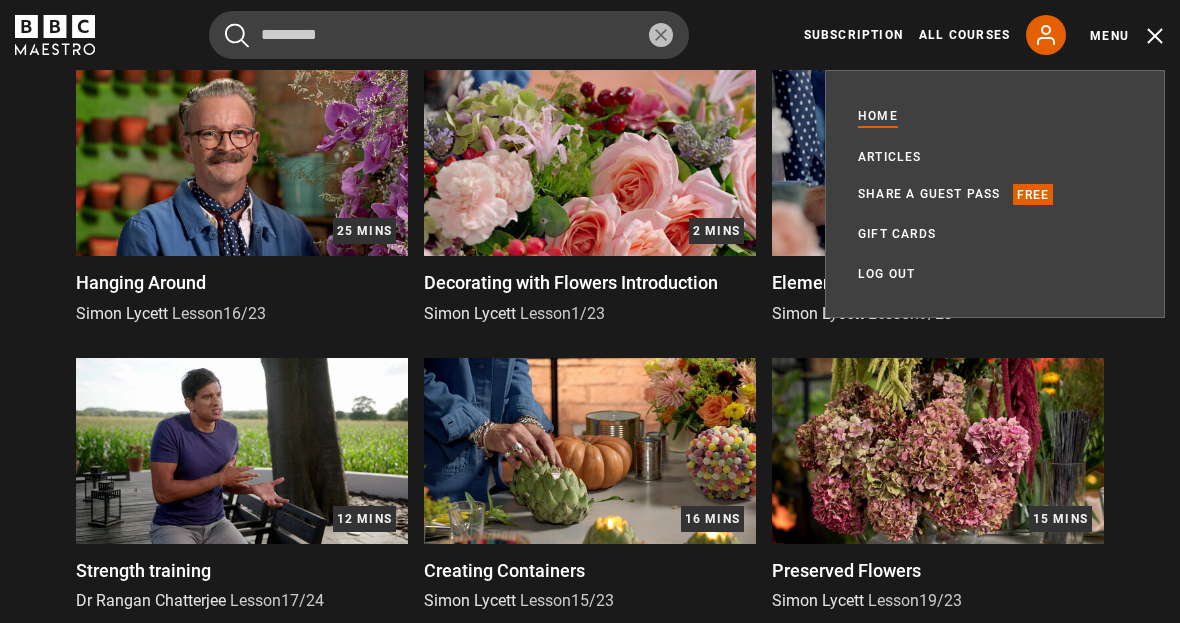 scroll, scrollTop: 1158, scrollLeft: 0, axis: vertical 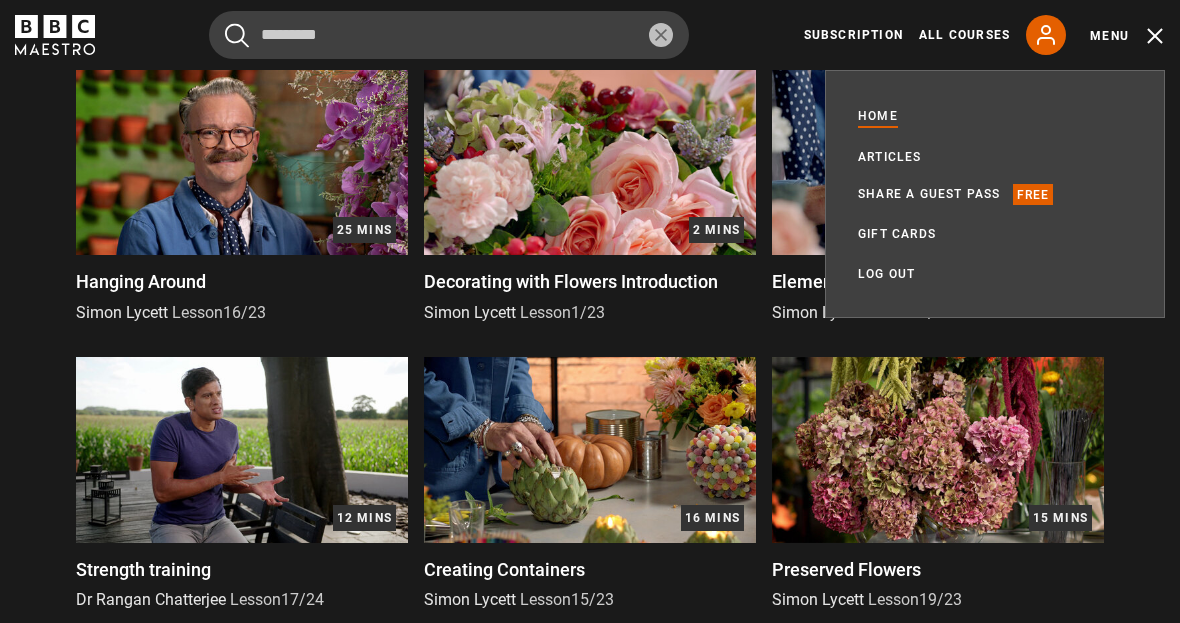 click on "Strength training" at bounding box center [143, 569] 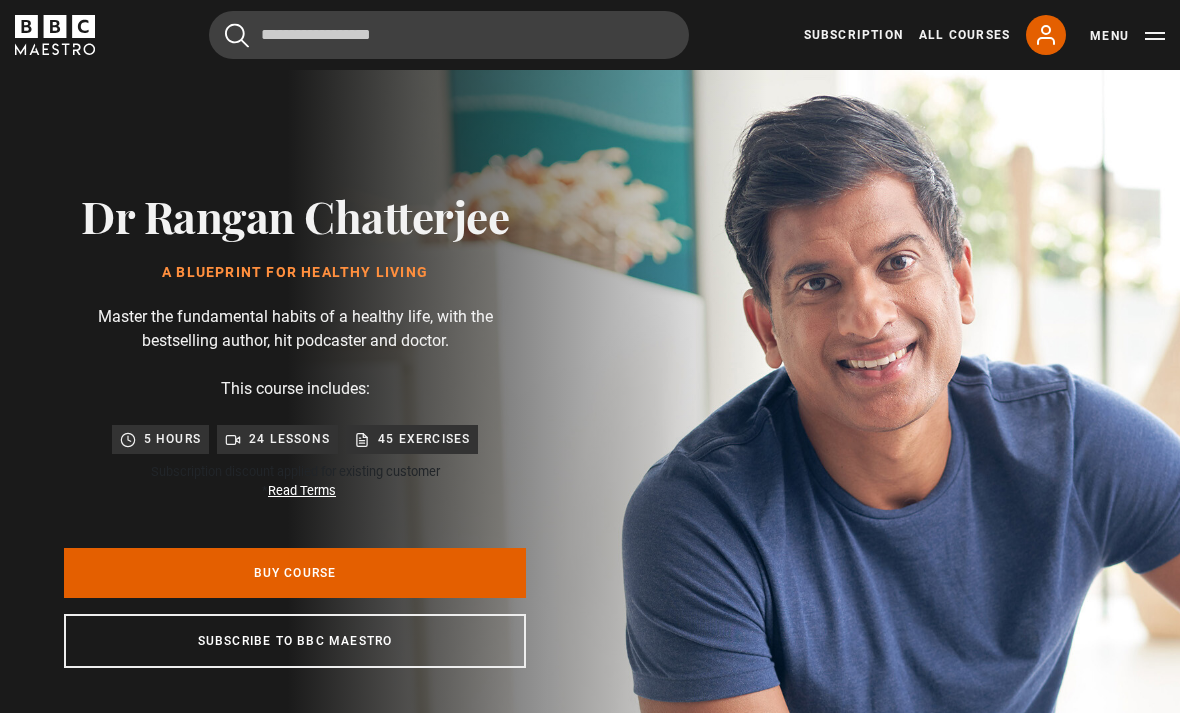 scroll, scrollTop: 0, scrollLeft: 0, axis: both 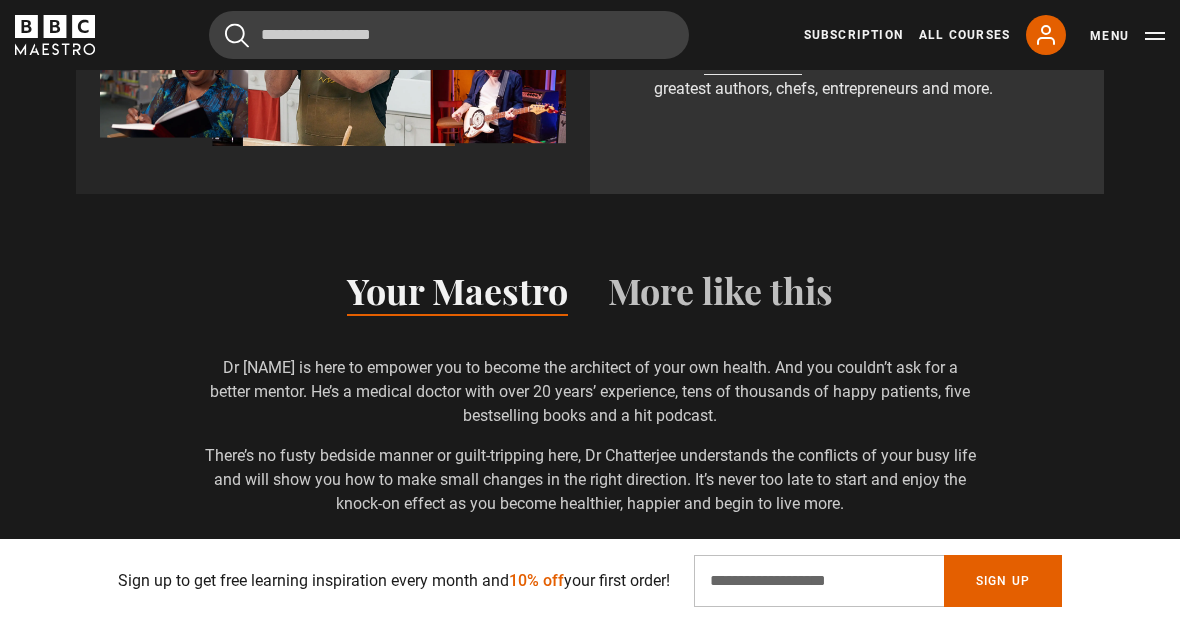 click 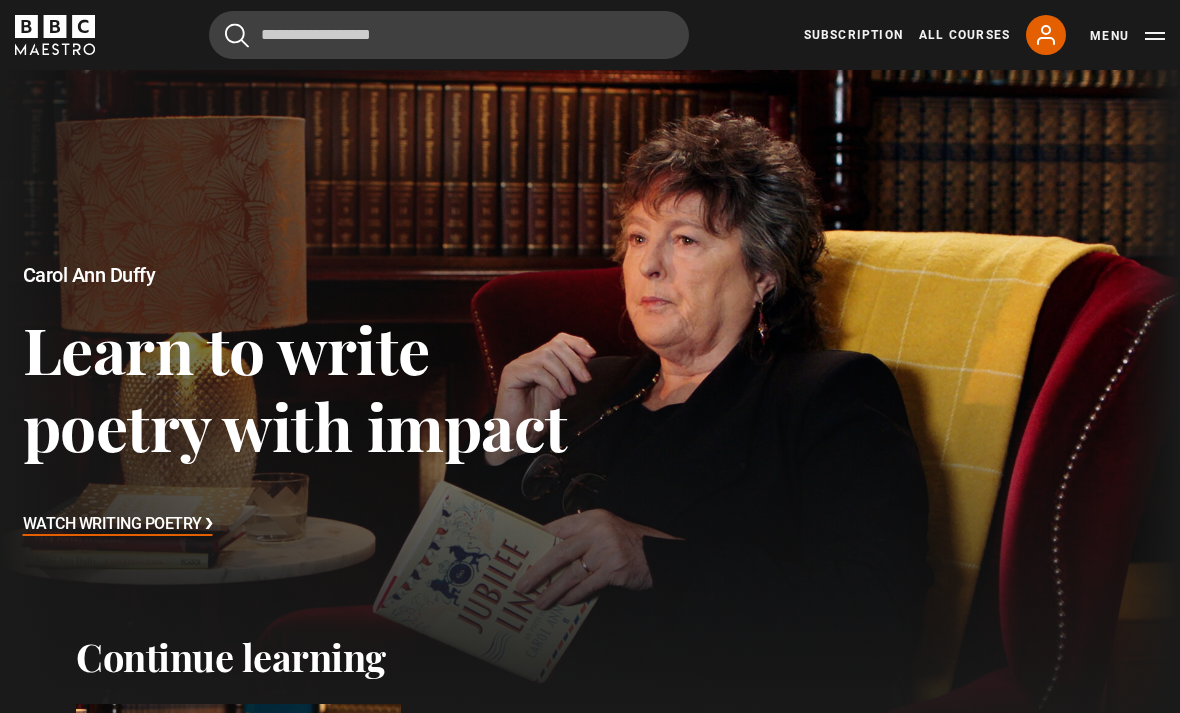 scroll, scrollTop: 302, scrollLeft: 0, axis: vertical 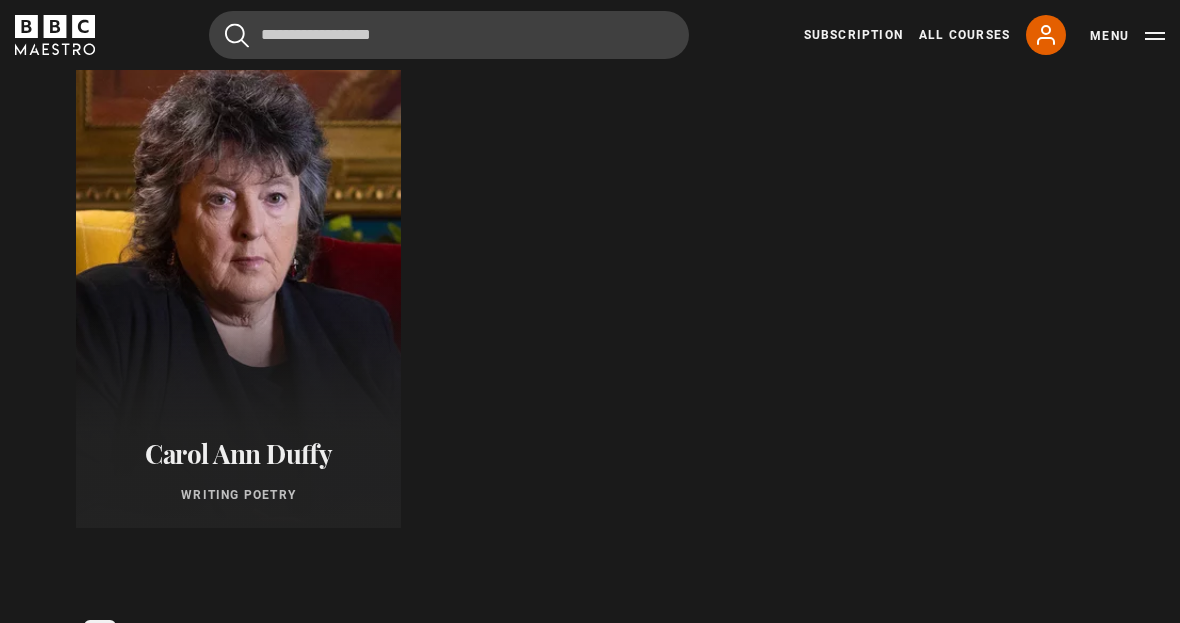 click on "Carol Ann Duffy" at bounding box center [238, 454] 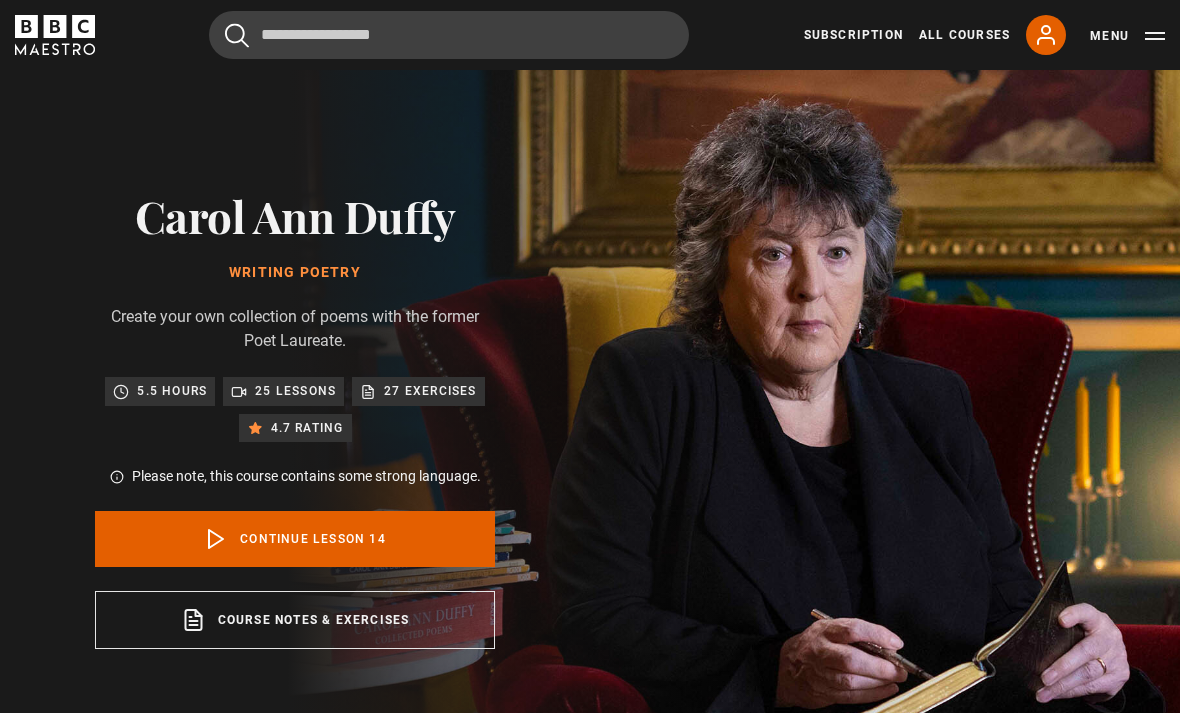 scroll, scrollTop: 787, scrollLeft: 0, axis: vertical 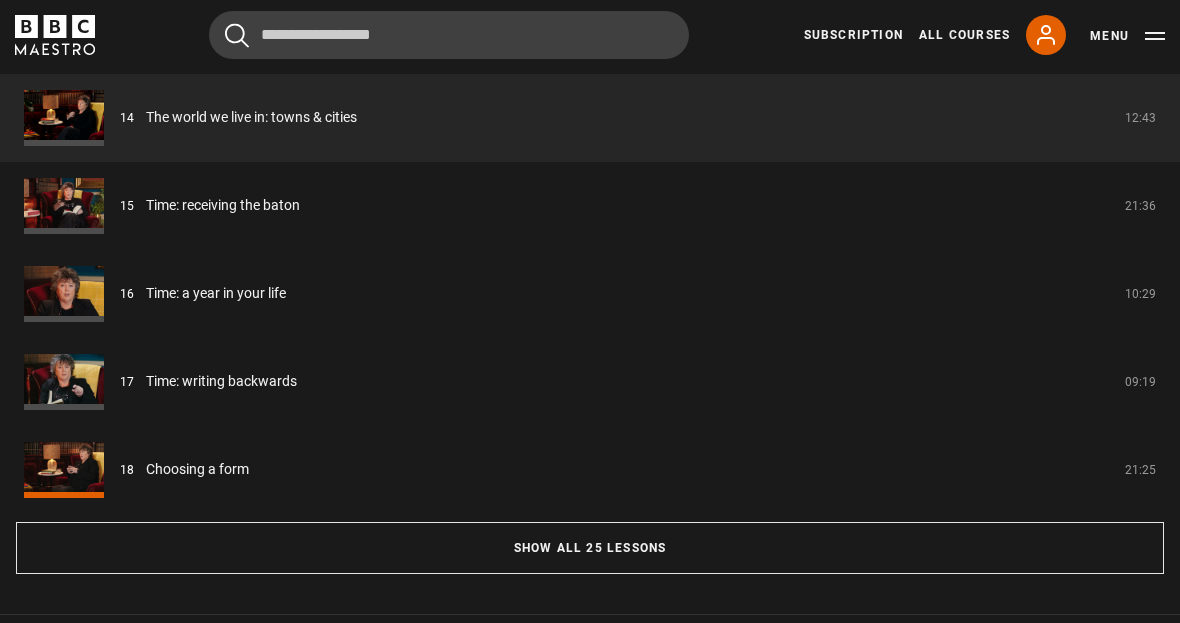 click on "Show all 25 lessons" at bounding box center [590, 549] 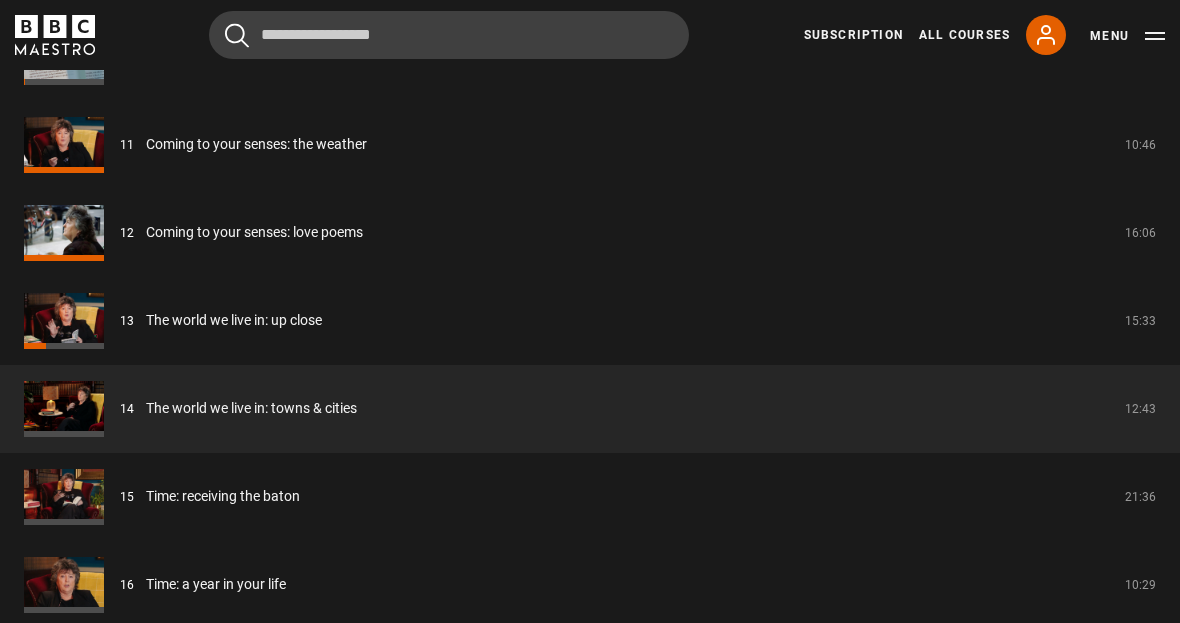 scroll, scrollTop: 2655, scrollLeft: 0, axis: vertical 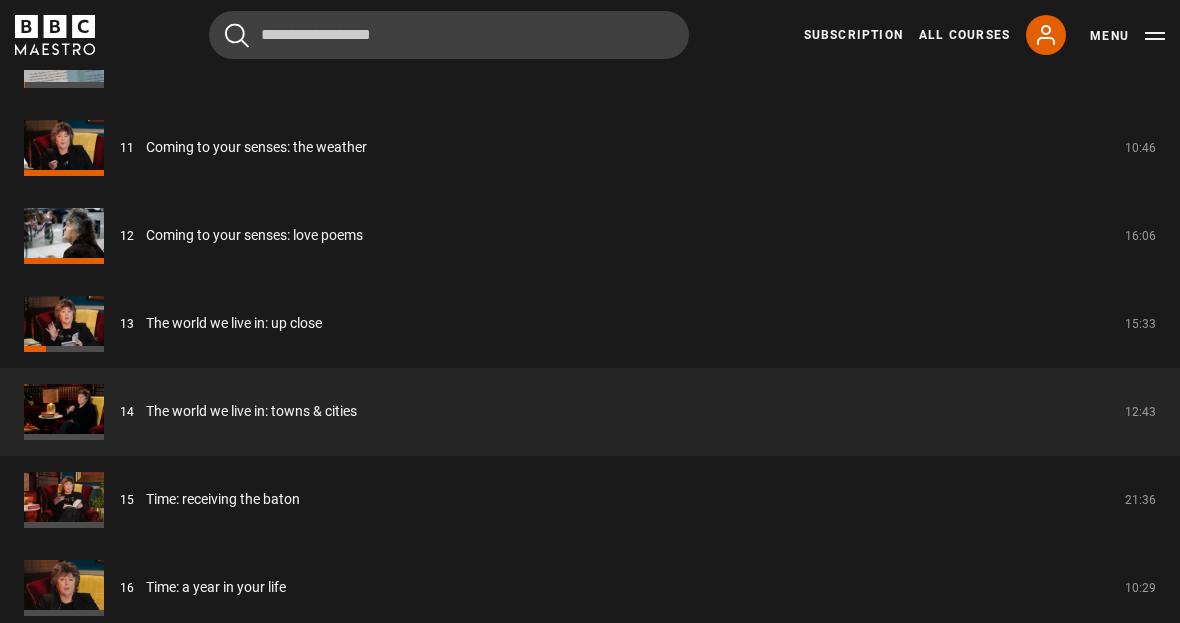 click on "The world we live in: up close" at bounding box center (234, 323) 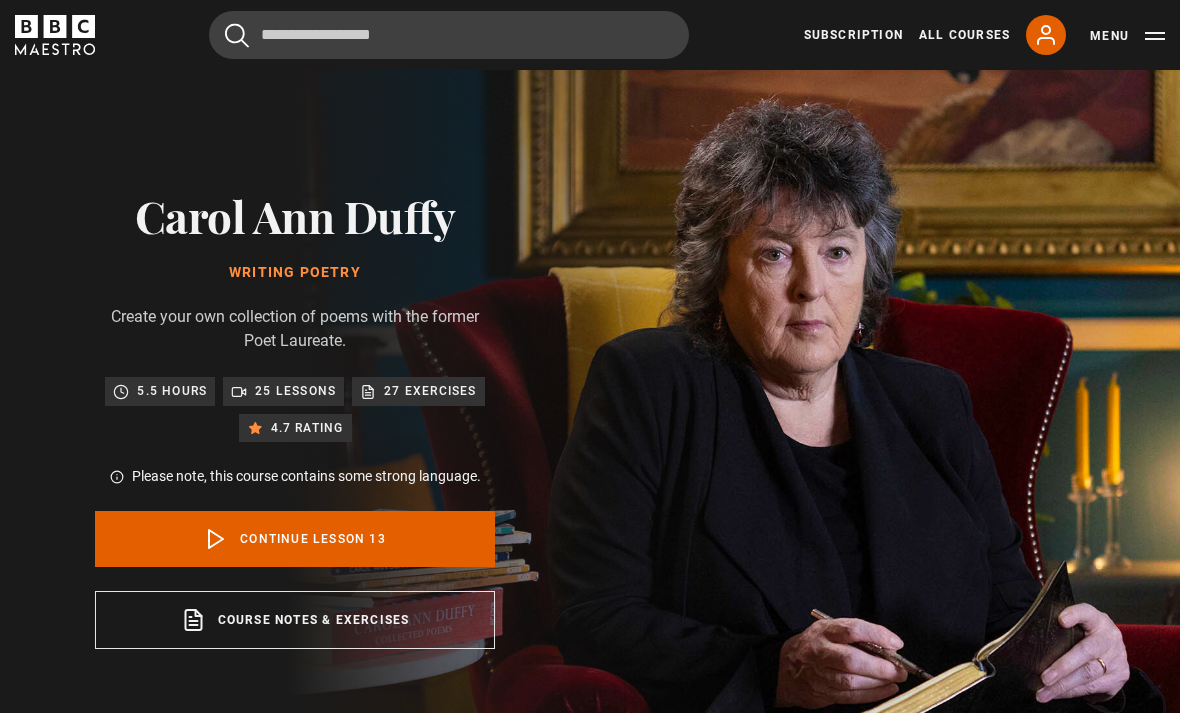 scroll, scrollTop: 787, scrollLeft: 0, axis: vertical 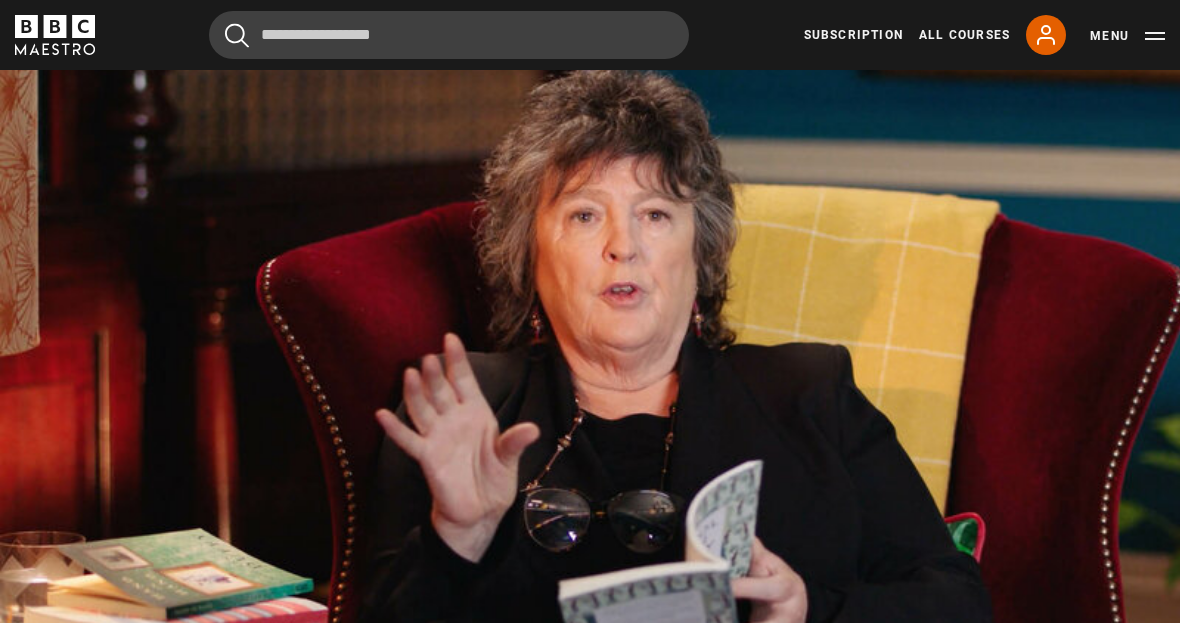 click on "Video Player is loading. Play Lesson The world we live in: up close 10s Skip Back 10 seconds Pause 10s Skip Forward 10 seconds Loaded :  16.02% Pause Mute Current Time  1:51 - Duration  15:34
Carol Ann Duffy
Lesson 13
The world we live in: up close
1x Playback Rate 2x 1.5x 1x , selected 0.5x Captions captions off , selected English  Captions This is a modal window.
Lesson Completed
Up next
The world we live in: towns & cities
Cancel
Do you want to save this lesson?
Save lesson" at bounding box center [590, 360] 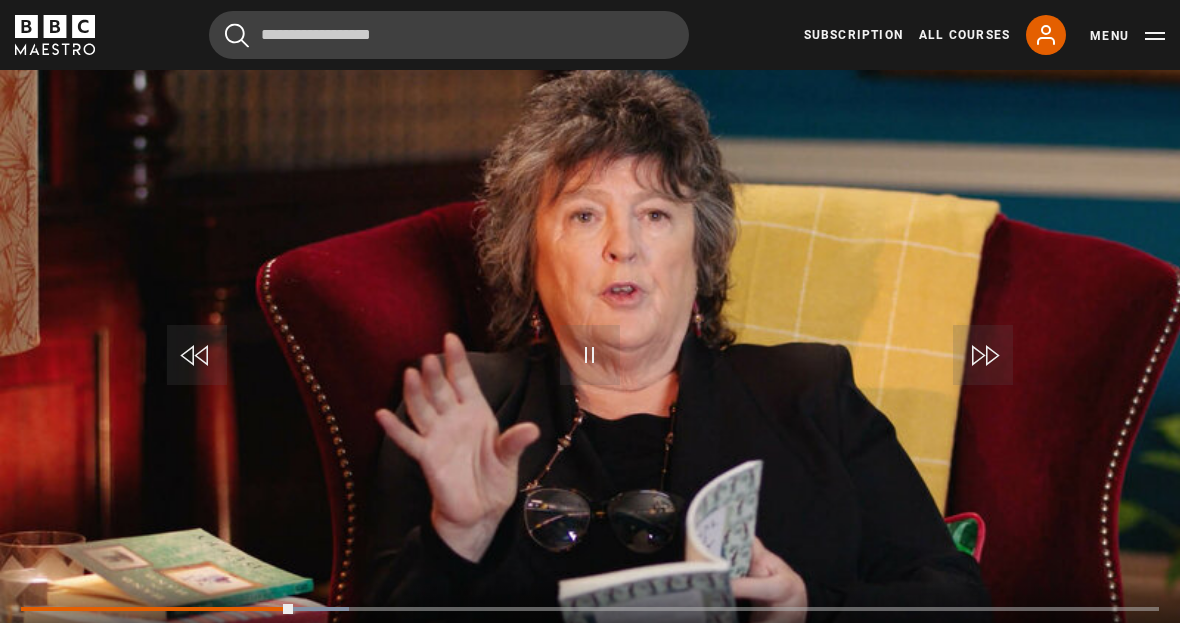 click at bounding box center [157, 609] 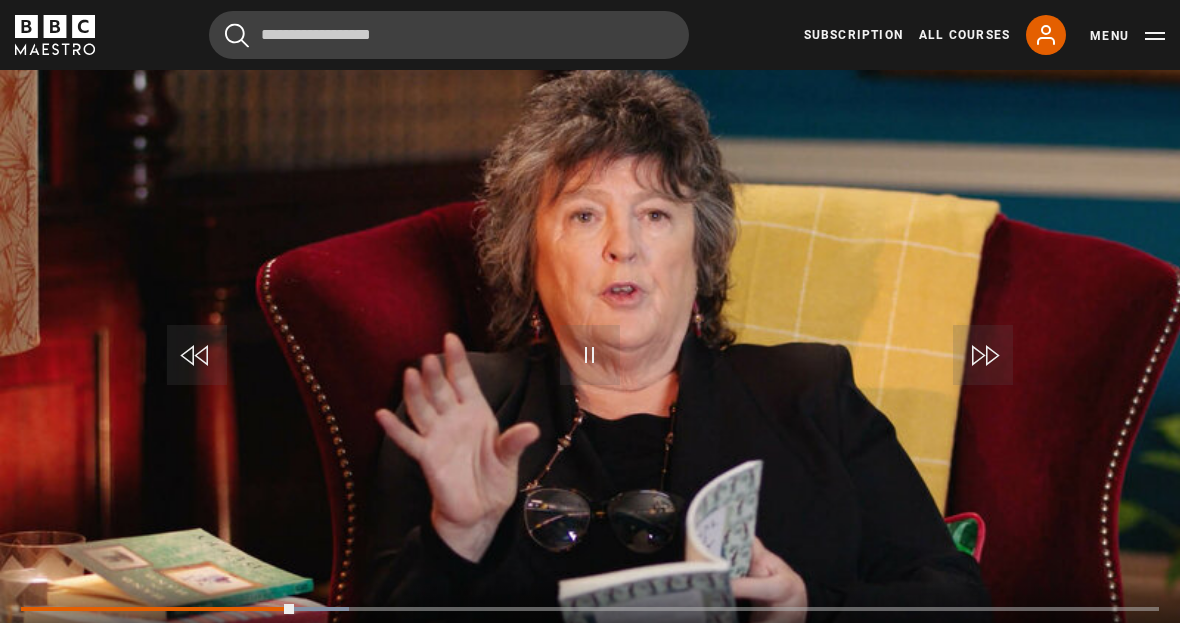 click at bounding box center [157, 609] 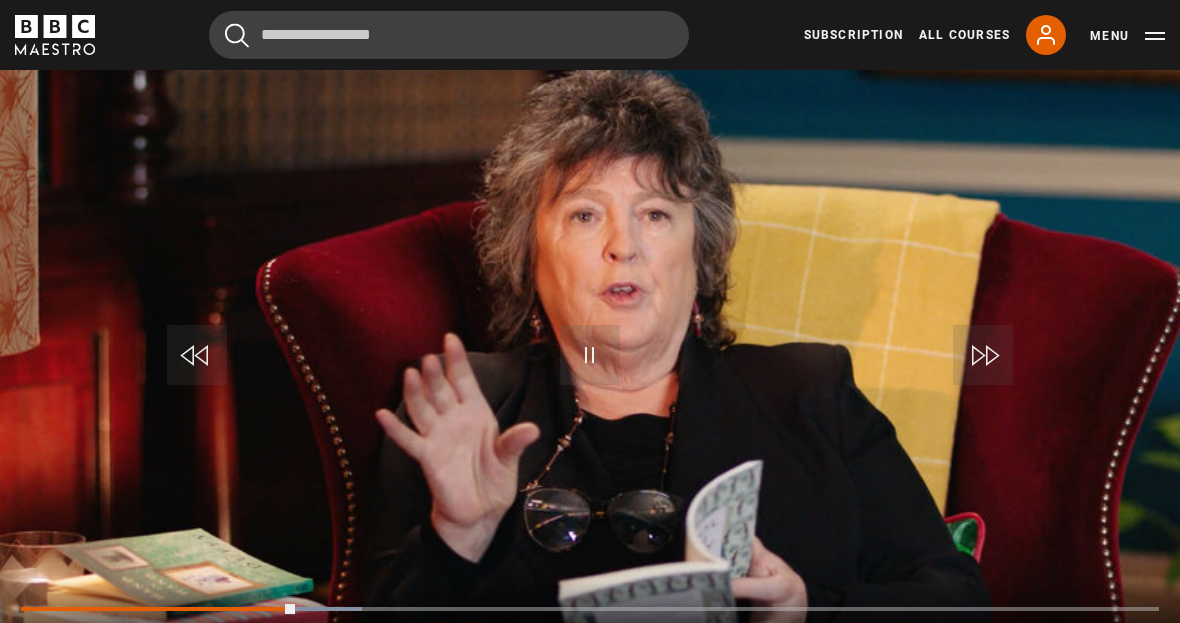 click at bounding box center (158, 609) 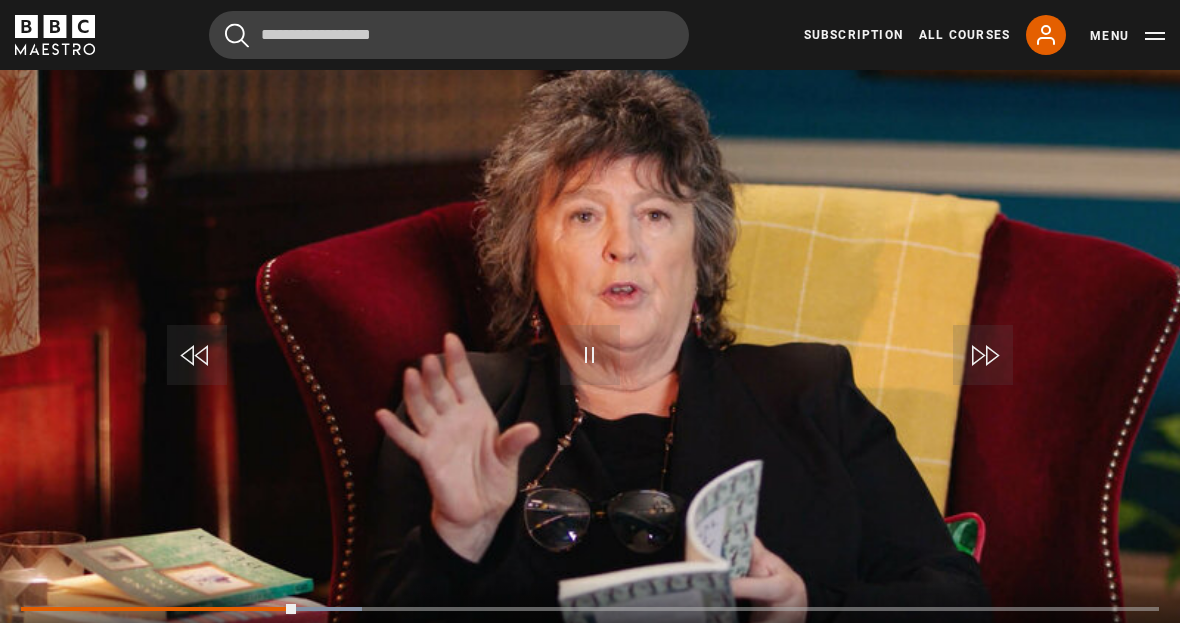 click at bounding box center (158, 609) 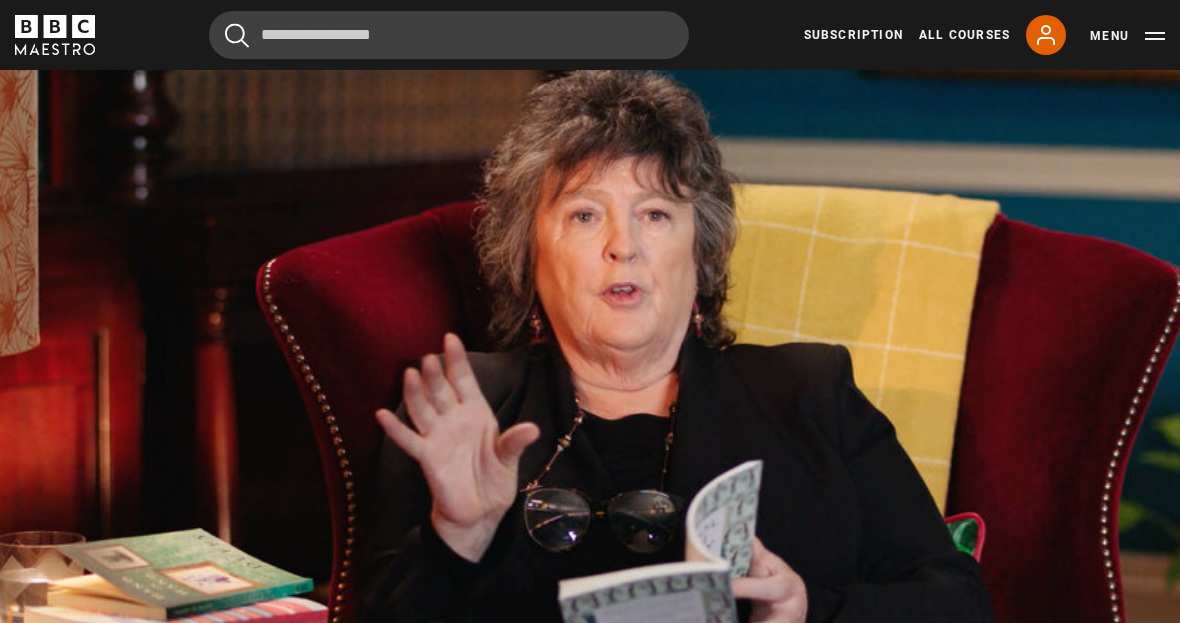 click on "Video Player is loading. Play Lesson The world we live in: up close 10s Skip Back 10 seconds Pause 10s Skip Forward 10 seconds Loaded :  22.44% Pause Mute Current Time  3:11 - Duration  15:34
Carol Ann Duffy
Lesson 13
The world we live in: up close
1x Playback Rate 2x 1.5x 1x , selected 0.5x Captions captions off , selected English  Captions This is a modal window.
Lesson Completed
Up next
The world we live in: towns & cities
Cancel
Do you want to save this lesson?
Save lesson" at bounding box center [590, 360] 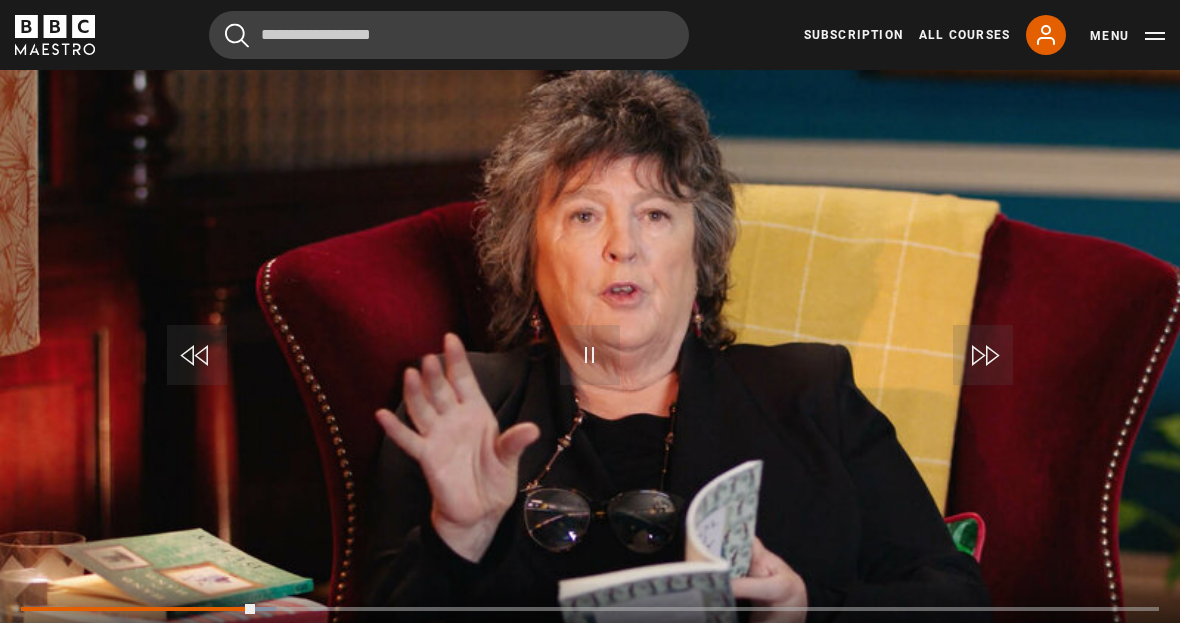 click at bounding box center [138, 609] 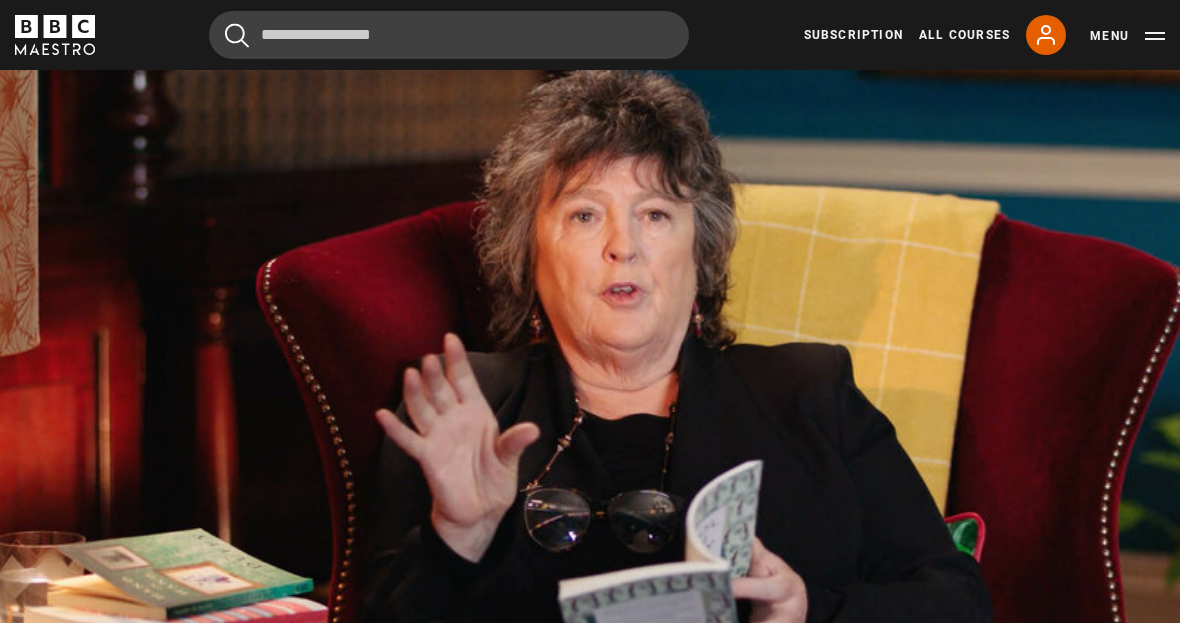 click on "Video Player is loading. Play Lesson The world we live in: up close 10s Skip Back 10 seconds Pause 10s Skip Forward 10 seconds Loaded :  26.22% Pause Mute Current Time  3:15 - Duration  15:34
Carol Ann Duffy
Lesson 13
The world we live in: up close
1x Playback Rate 2x 1.5x 1x , selected 0.5x Captions captions off , selected English  Captions This is a modal window.
Lesson Completed
Up next
The world we live in: towns & cities
Cancel
Do you want to save this lesson?
Save lesson" at bounding box center (590, 360) 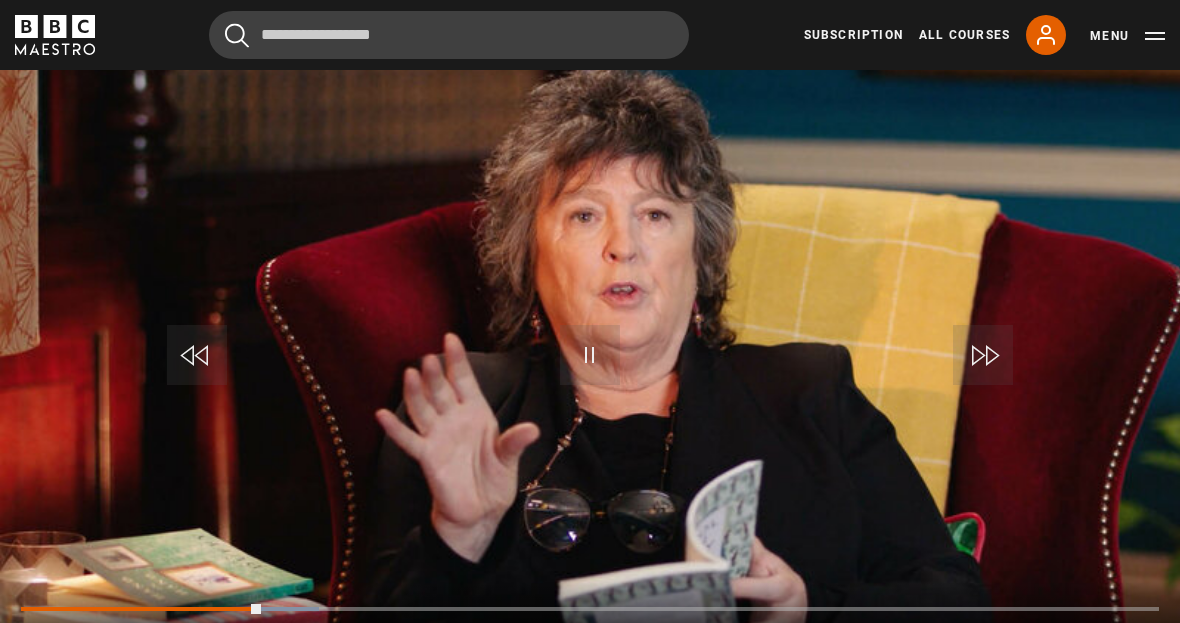 click at bounding box center (141, 609) 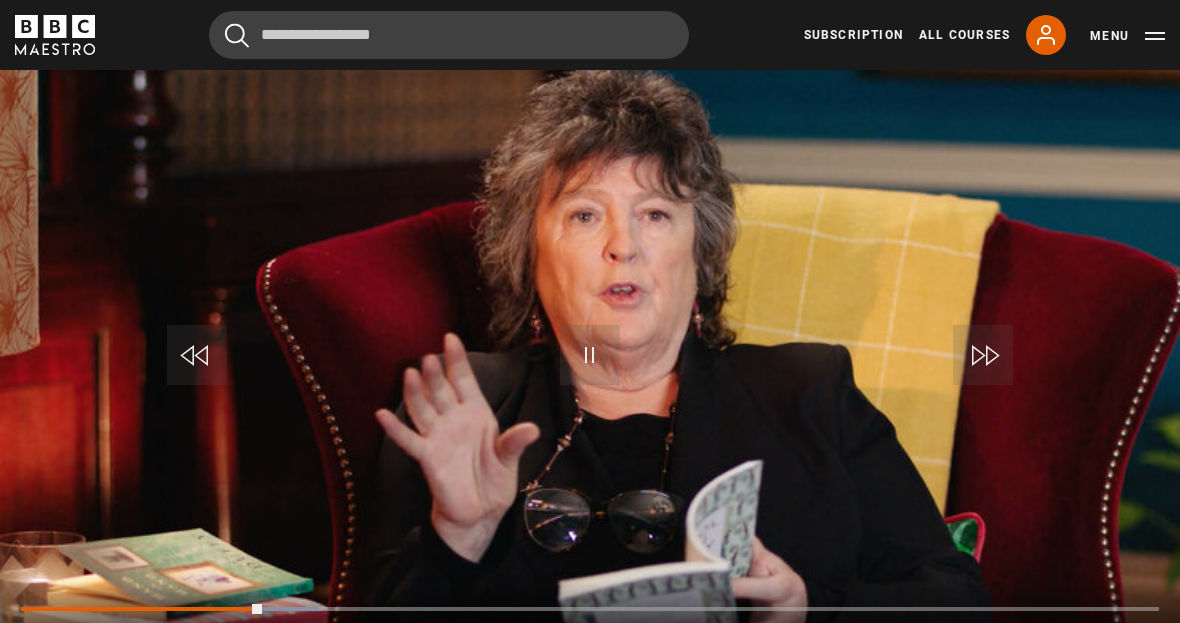 click at bounding box center (141, 609) 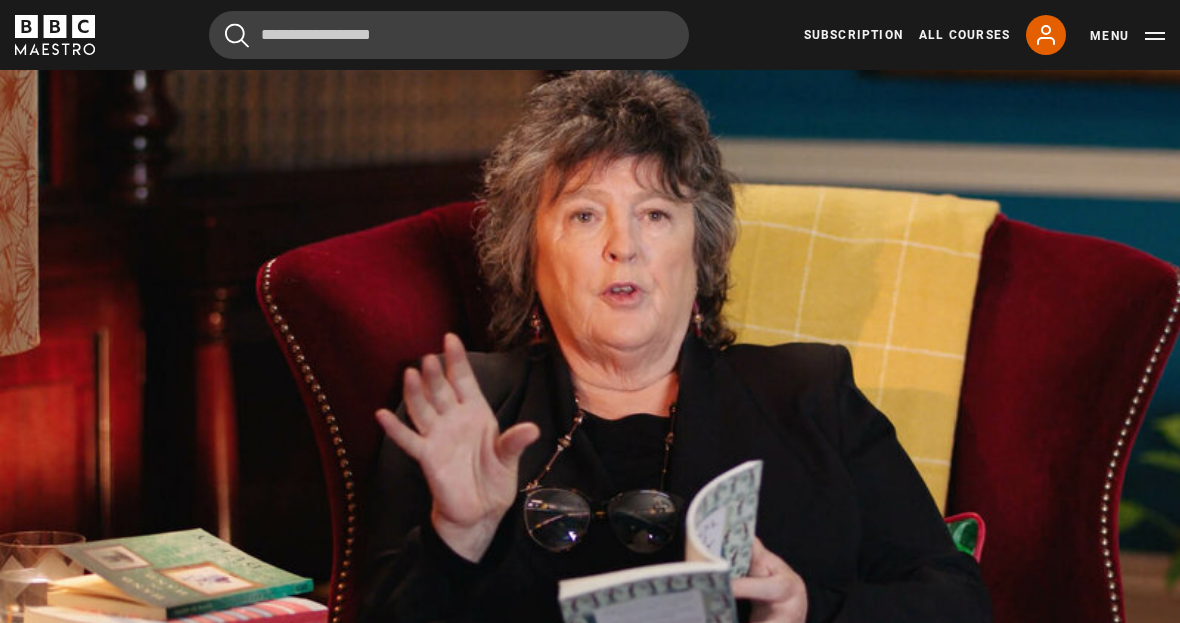 click on "Loaded :  18.69%" at bounding box center (590, 619) 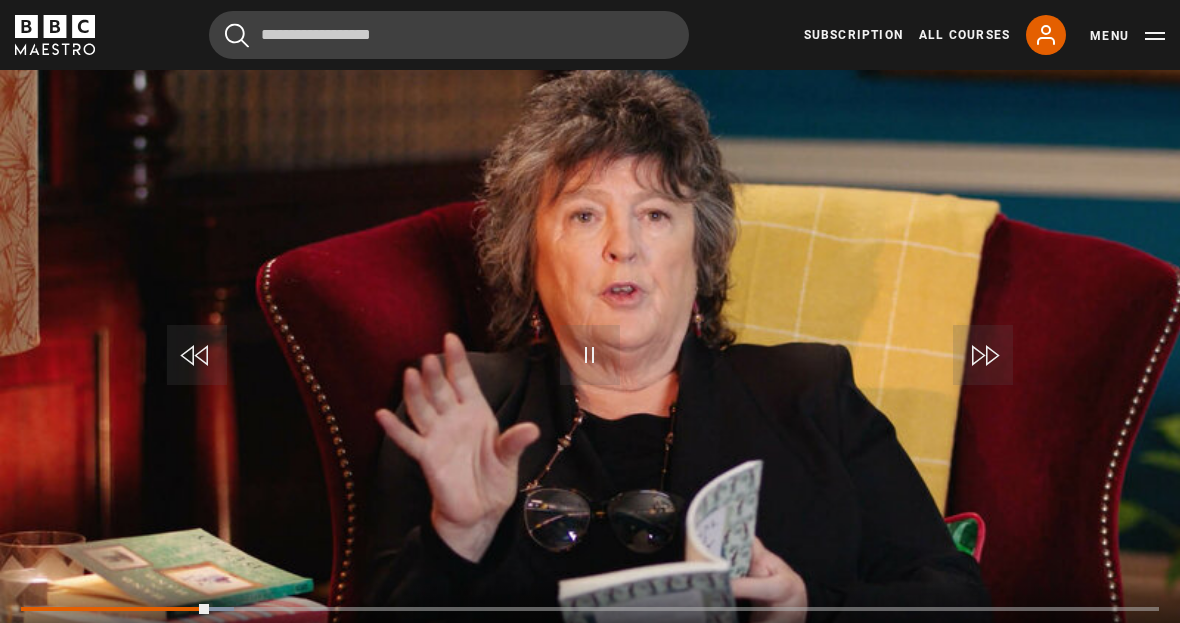 click at bounding box center [115, 609] 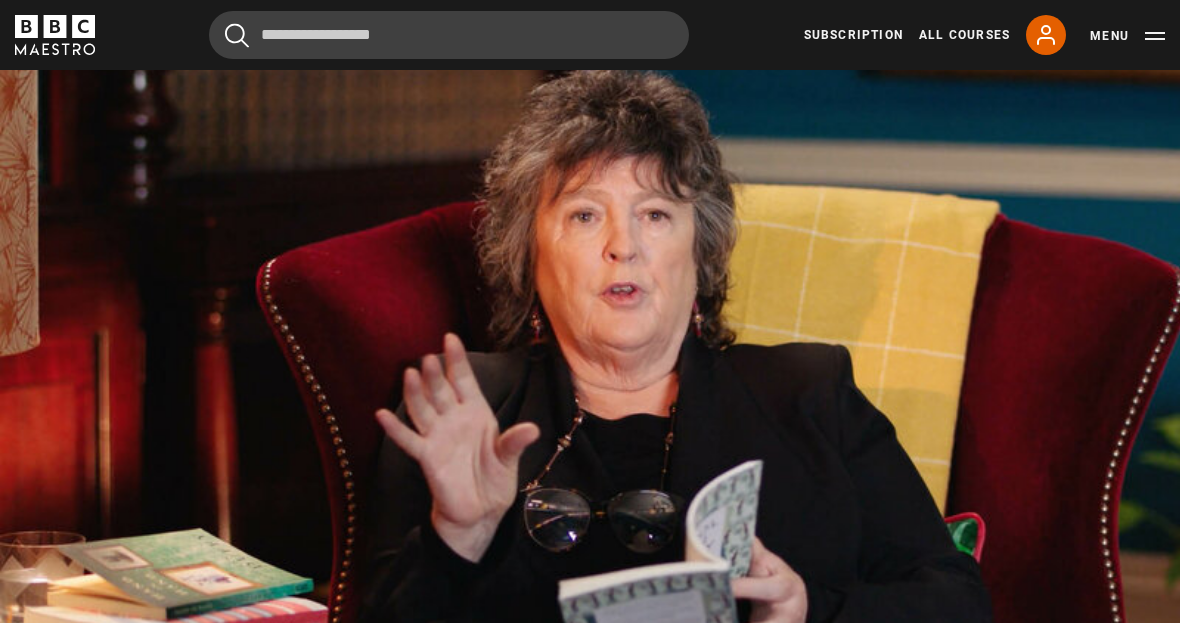 click at bounding box center (1018, 649) 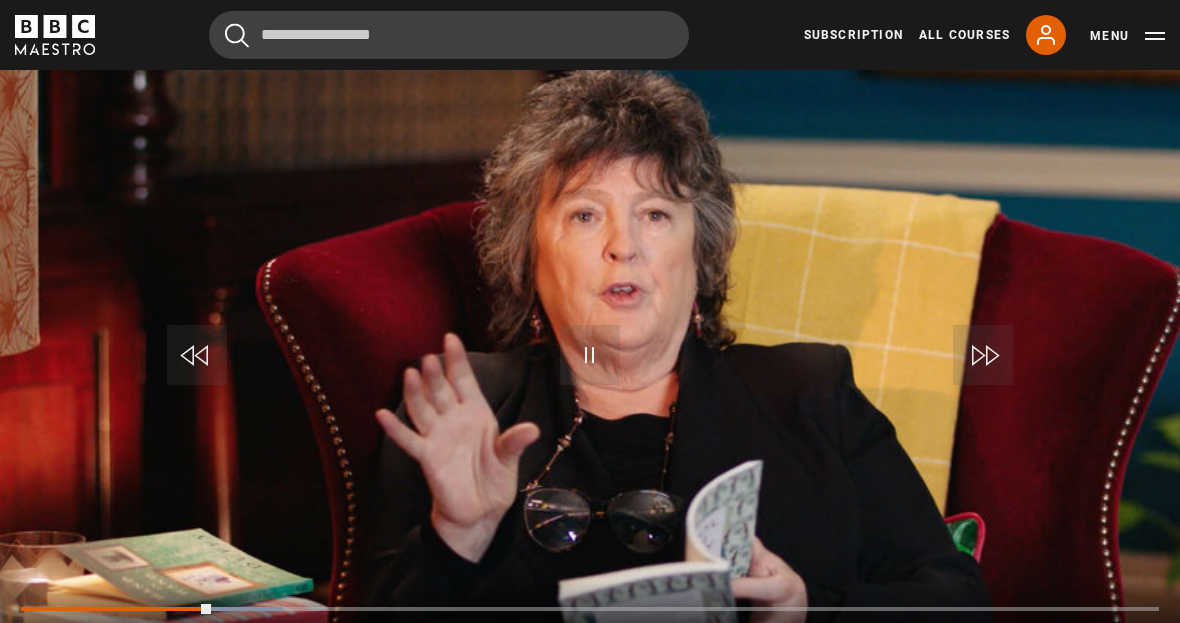 click at bounding box center (116, 609) 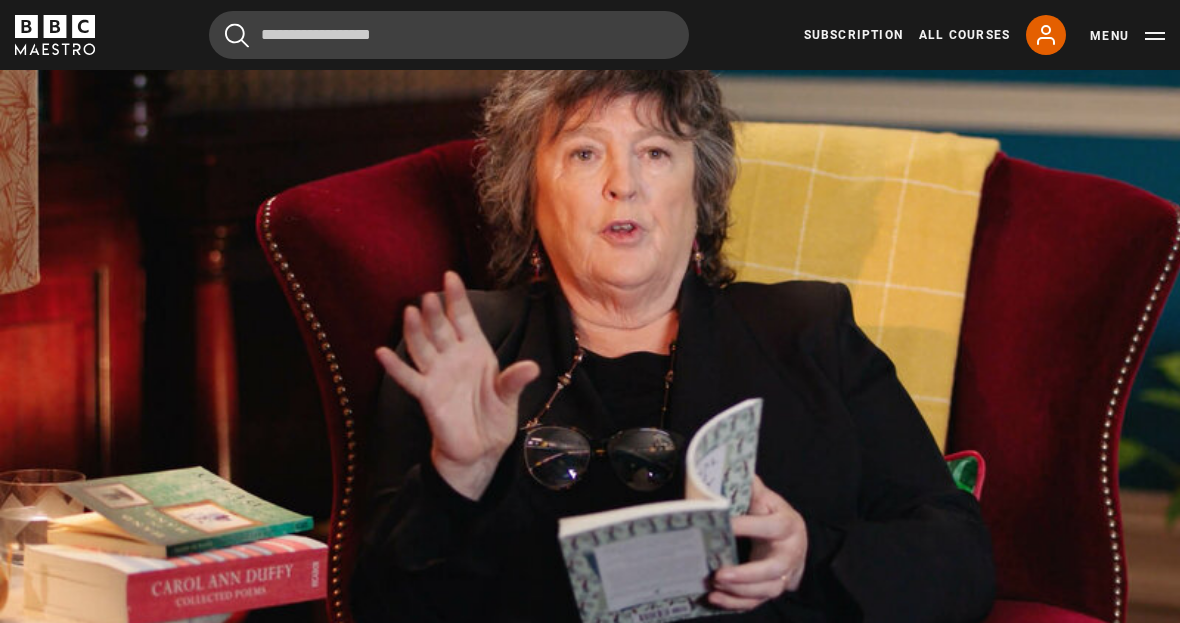 scroll, scrollTop: 970, scrollLeft: 0, axis: vertical 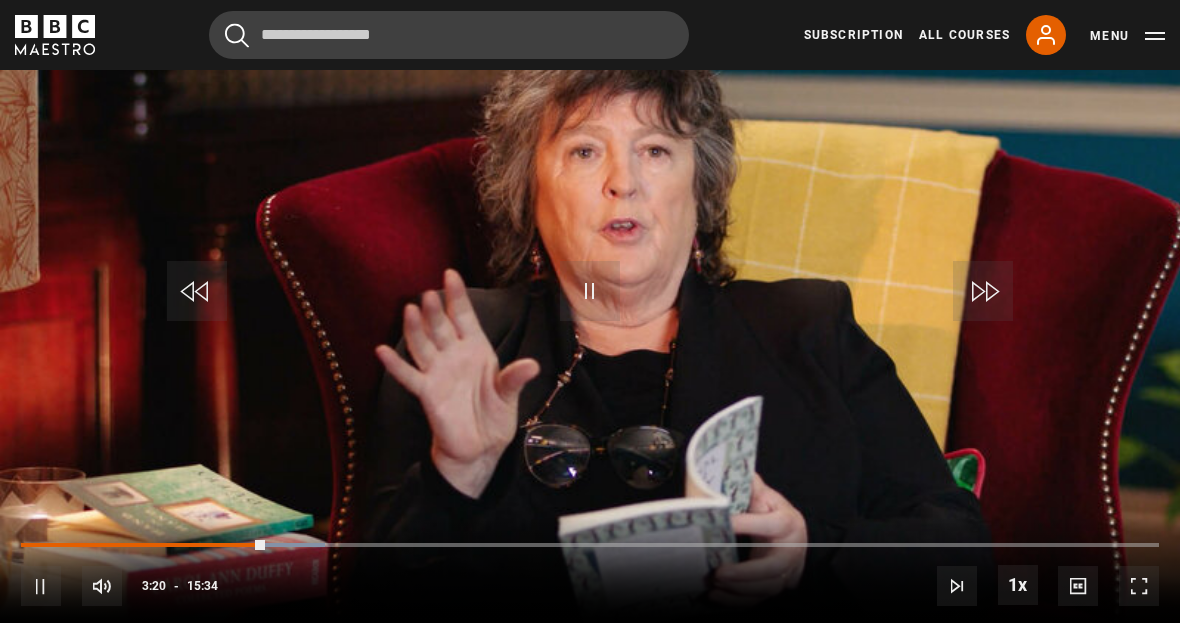 click on "Video Player is loading. Play Lesson The world we live in: up close 10s Skip Back 10 seconds Pause 10s Skip Forward 10 seconds Loaded :  26.76% Pause Mute Current Time  3:20 - Duration  15:34
Carol Ann Duffy
Lesson 13
The world we live in: up close
1x Playback Rate 2x 1.5x 1x , selected 0.5x Captions captions off , selected English  Captions This is a modal window.
Lesson Completed
Up next
The world we live in: towns & cities
Cancel
Do you want to save this lesson?
Save lesson" at bounding box center (590, 296) 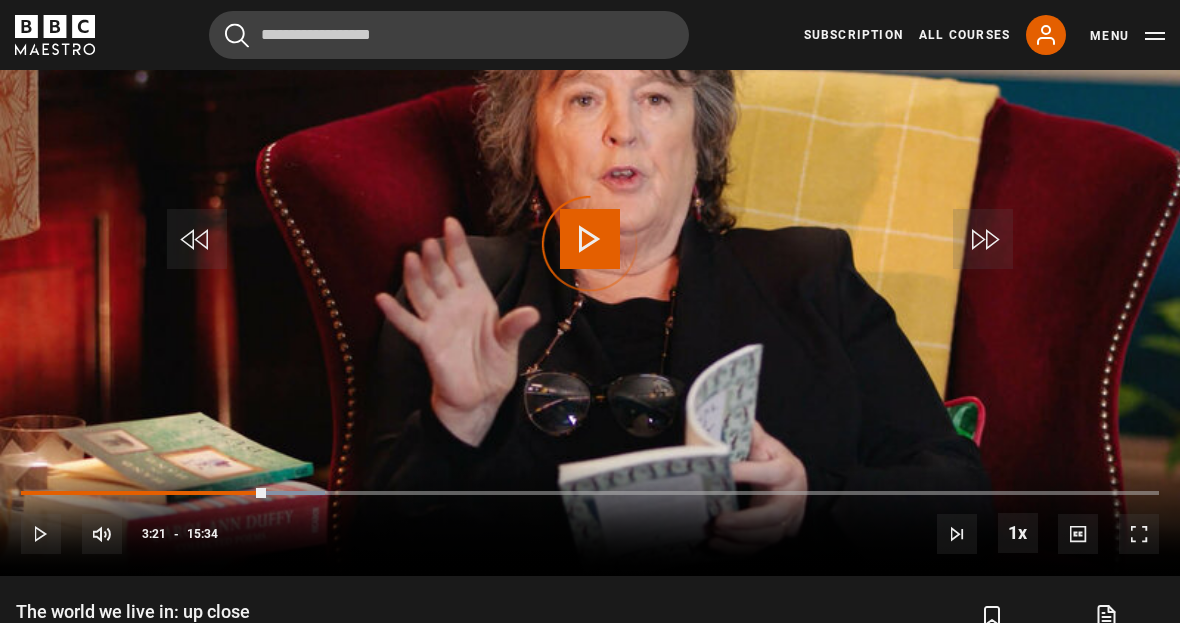 scroll, scrollTop: 1022, scrollLeft: 0, axis: vertical 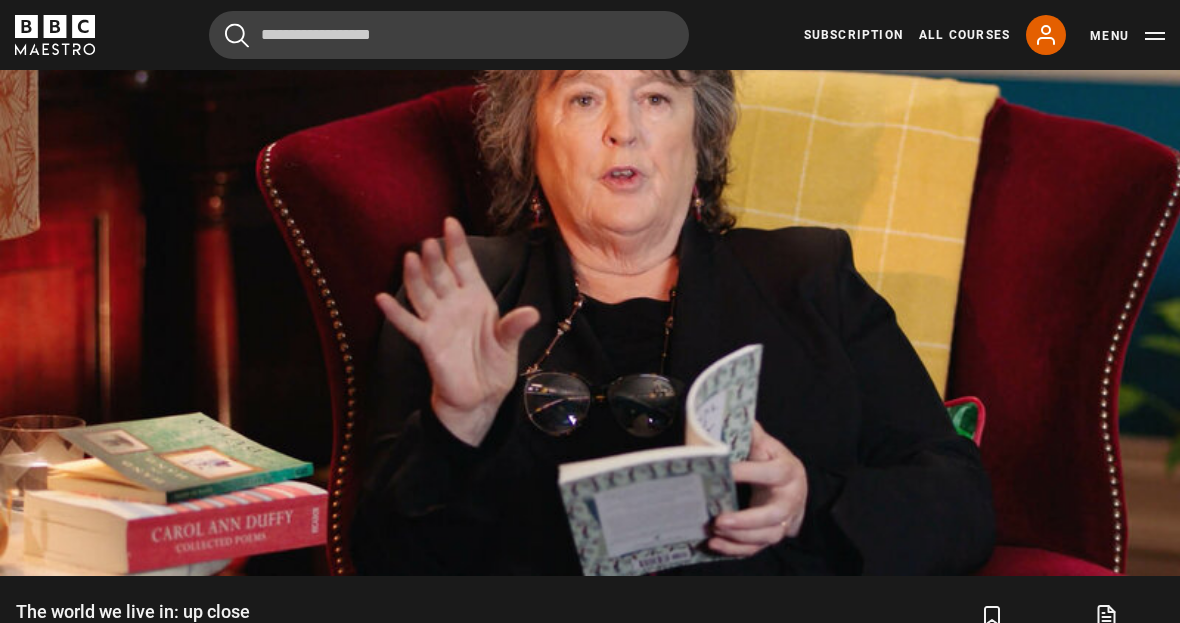 click on "Video Player is loading. Play Lesson The world we live in: up close 10s Skip Back 10 seconds Pause 10s Skip Forward 10 seconds Loaded :  39.06% Pause Mute Current Time  5:14 - Duration  15:34
Carol Ann Duffy
Lesson 13
The world we live in: up close
1x Playback Rate 2x 1.5x 1x , selected 0.5x Captions captions off , selected English  Captions This is a modal window.
Lesson Completed
Up next
The world we live in: towns & cities
Cancel
Do you want to save this lesson?
Save lesson" at bounding box center [590, 244] 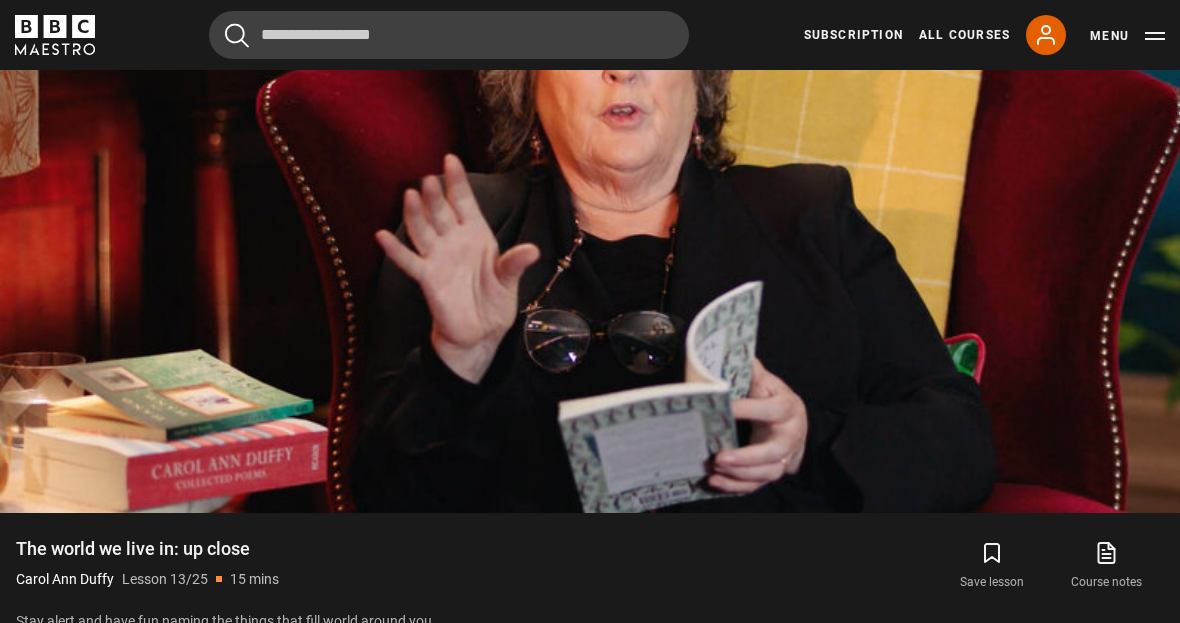 scroll, scrollTop: 1086, scrollLeft: 0, axis: vertical 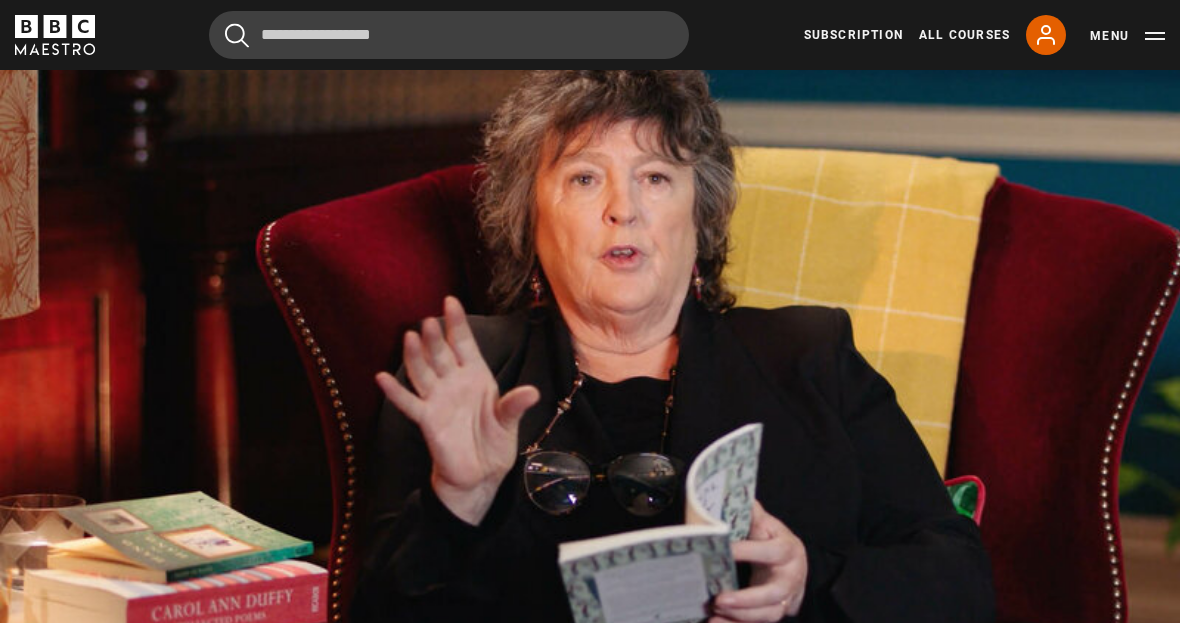 click on "Video Player is loading. Play Lesson The world we live in: up close 10s Skip Back 10 seconds Pause 10s Skip Forward 10 seconds Loaded :  52.45% Pause Mute Current Time  7:24 - Duration  15:34
Carol Ann Duffy
Lesson 13
The world we live in: up close
1x Playback Rate 2x 1.5x 1x , selected 0.5x Captions captions off , selected English  Captions This is a modal window.
Lesson Completed
Up next
The world we live in: towns & cities
Cancel
Do you want to save this lesson?
Save lesson" at bounding box center [590, 323] 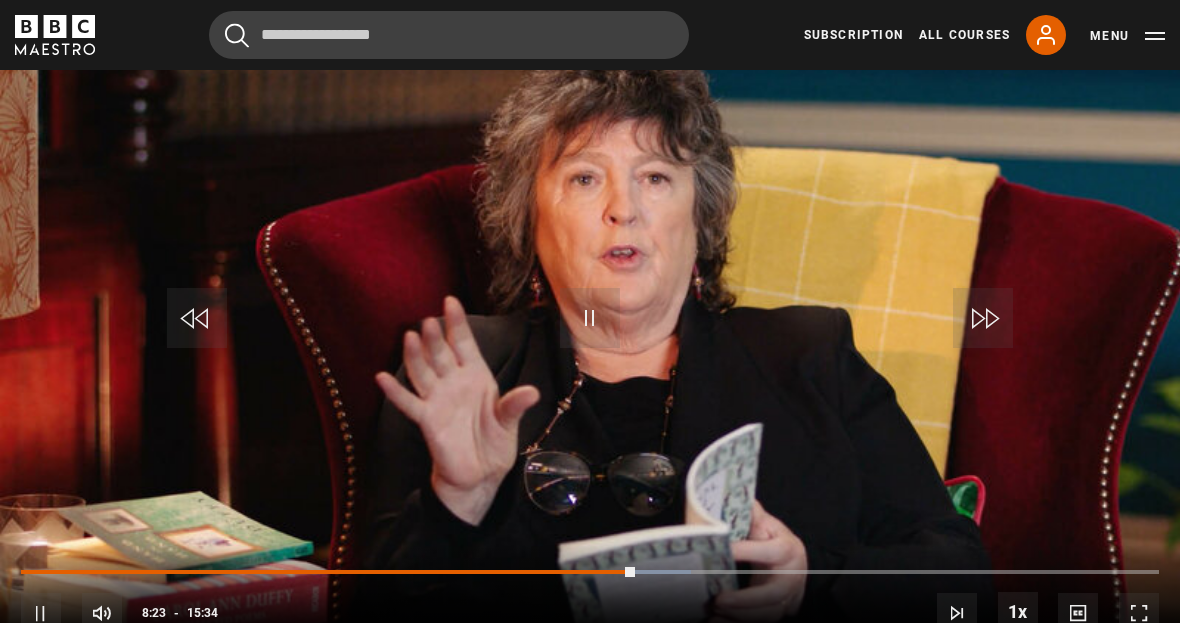 click on "Video Player is loading. Play Lesson The world we live in: up close 10s Skip Back 10 seconds Pause 10s Skip Forward 10 seconds Loaded :  58.86% Pause Mute Current Time  8:23 - Duration  15:34
Carol Ann Duffy
Lesson 13
The world we live in: up close
1x Playback Rate 2x 1.5x 1x , selected 0.5x Captions captions off , selected English  Captions This is a modal window.
Lesson Completed
Up next
The world we live in: towns & cities
Cancel
Do you want to save this lesson?
Save lesson" at bounding box center (590, 323) 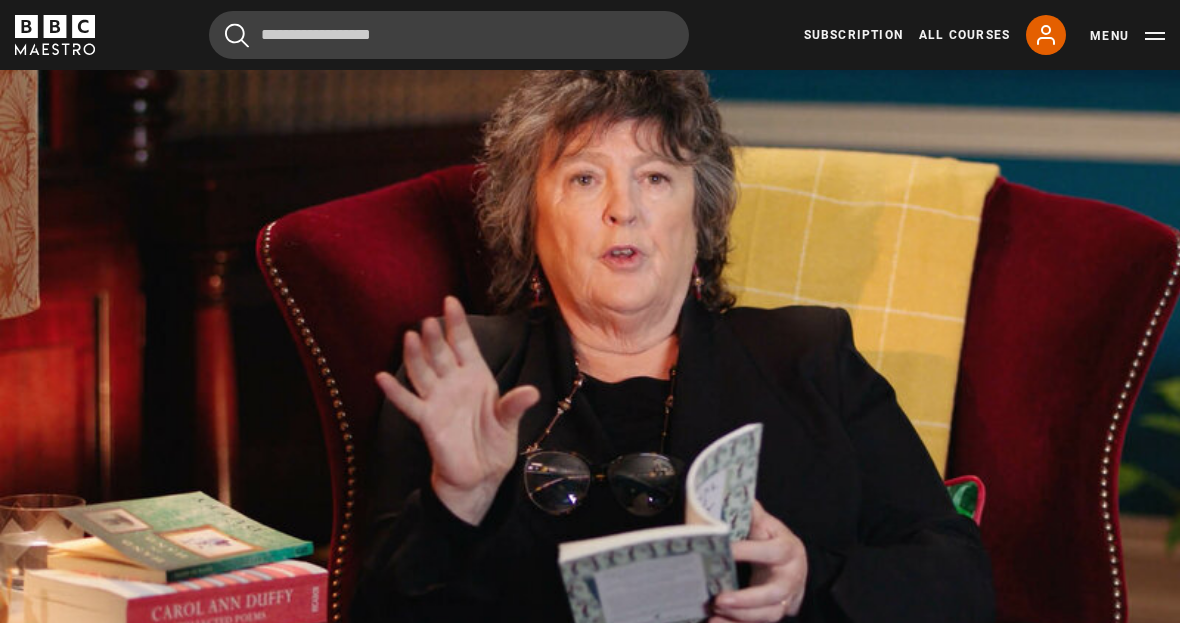 click on "Video Player is loading. Play Lesson The world we live in: up close 10s Skip Back 10 seconds Pause 10s Skip Forward 10 seconds Loaded :  68.48% Pause Mute Current Time  9:53 - Duration  15:34
Carol Ann Duffy
Lesson 13
The world we live in: up close
1x Playback Rate 2x 1.5x 1x , selected 0.5x Captions captions off , selected English  Captions This is a modal window.
Lesson Completed
Up next
The world we live in: towns & cities
Cancel
Do you want to save this lesson?
Save lesson" at bounding box center (590, 323) 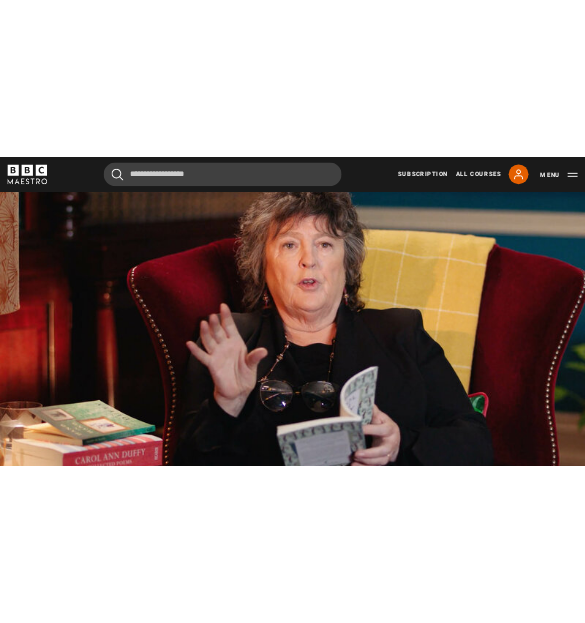 scroll, scrollTop: 725, scrollLeft: 0, axis: vertical 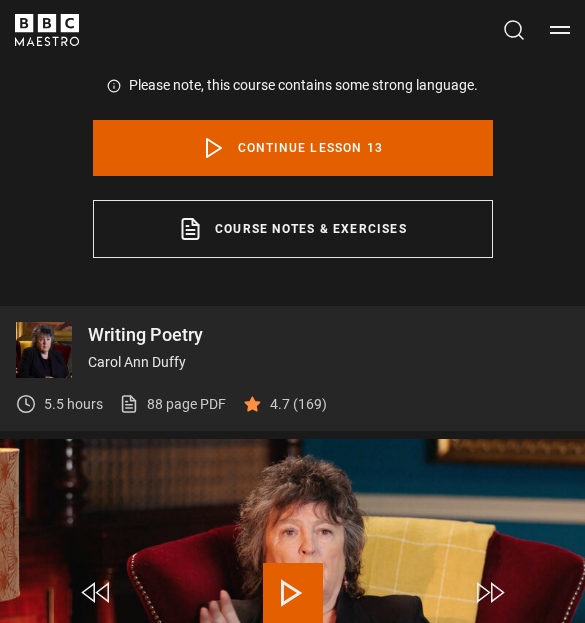 click on "Continue lesson 13" at bounding box center [293, 148] 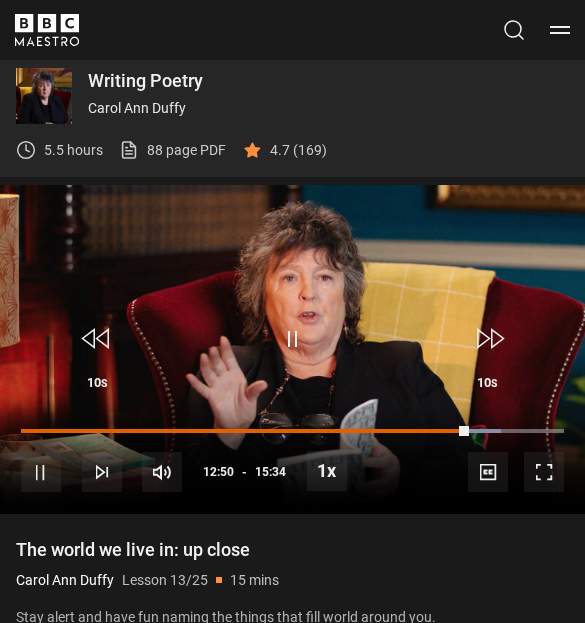 scroll, scrollTop: 997, scrollLeft: 0, axis: vertical 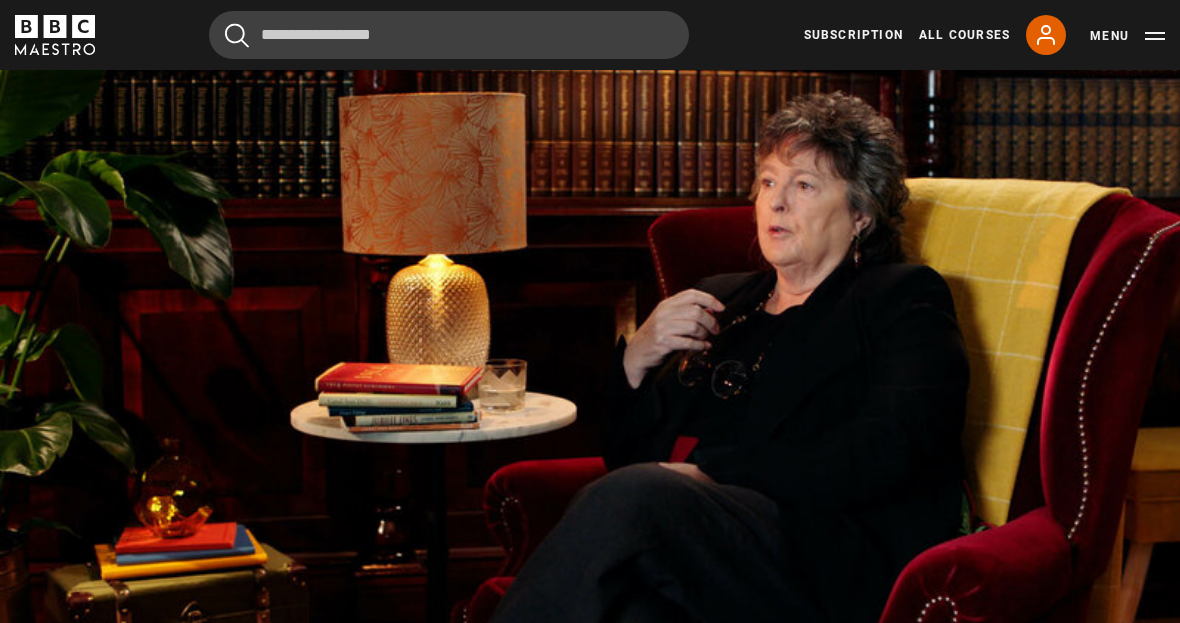 click on "Video Player is loading. Play Lesson The world we live in: towns & cities 10s Skip Back 10 seconds Pause 10s Skip Forward 10 seconds Loaded :  3.92% Pause Mute Current Time  0:04 - Duration  12:44
Carol Ann Duffy
Lesson 14
The world we live in: towns & cities
1x Playback Rate 2x 1.5x 1x , selected 0.5x Captions captions off , selected English  Captions This is a modal window.
Lesson Completed
Up next
Time: receiving the baton
Cancel
Do you want to save this lesson?
Save lesson" at bounding box center [590, 363] 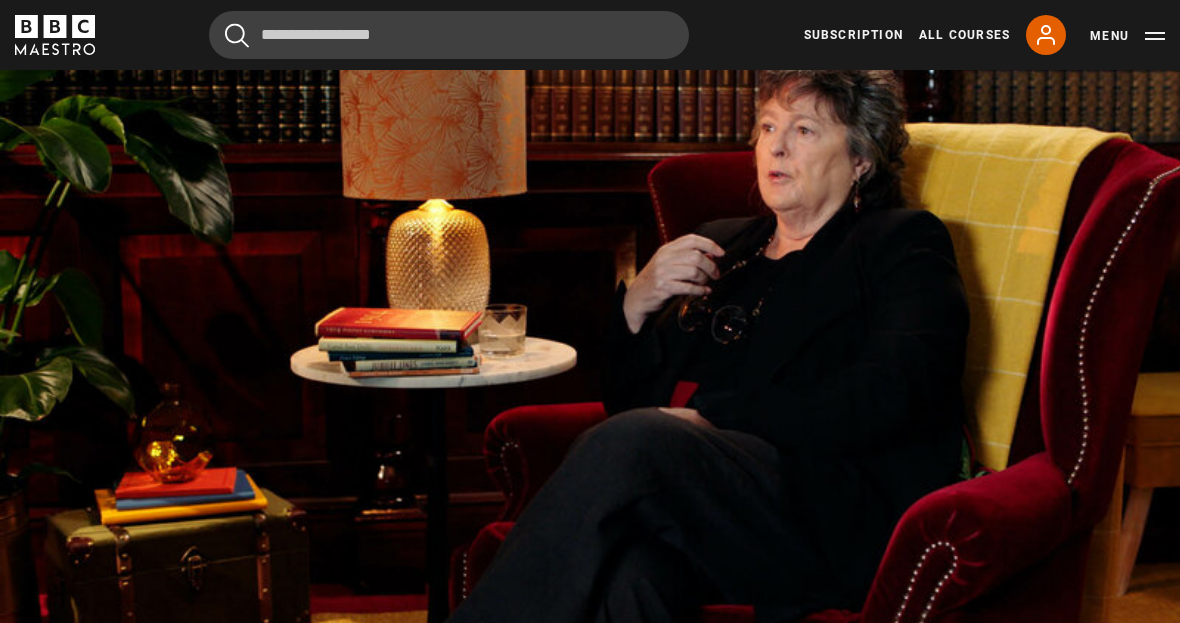 scroll, scrollTop: 954, scrollLeft: 0, axis: vertical 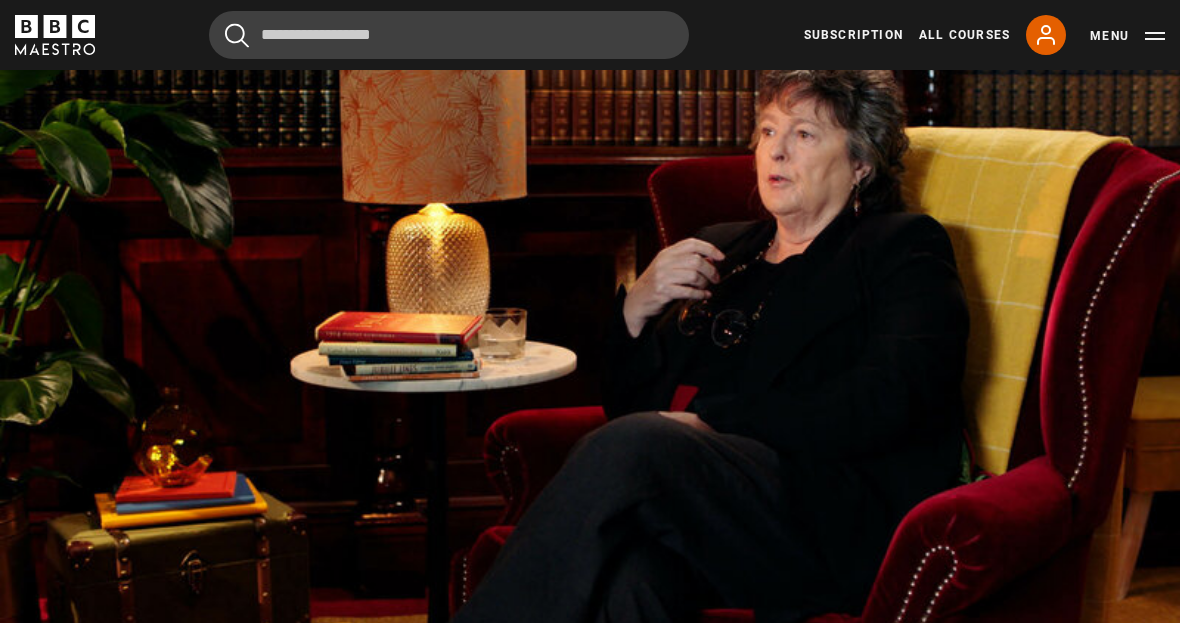 click on "Video Player is loading. Play Lesson The world we live in: towns & cities 10s Skip Back 10 seconds Pause 10s Skip Forward 10 seconds Loaded :  97.49% Pause Mute Current Time  11:36 - Duration  12:44
Carol Ann Duffy
Lesson 14
The world we live in: towns & cities
1x Playback Rate 2x 1.5x 1x , selected 0.5x Captions captions off , selected English  Captions This is a modal window.
Lesson Completed
Up next
Time: receiving the baton
Cancel
Do you want to save this lesson?
Save lesson" at bounding box center [590, 312] 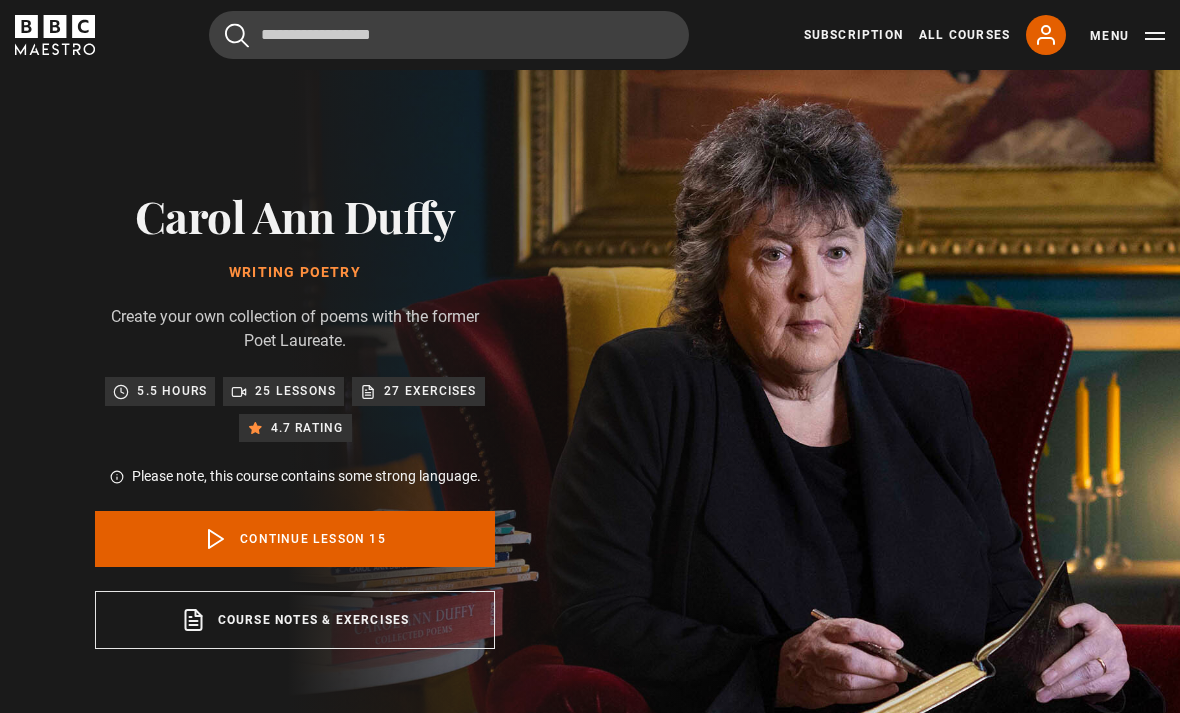 scroll, scrollTop: 787, scrollLeft: 0, axis: vertical 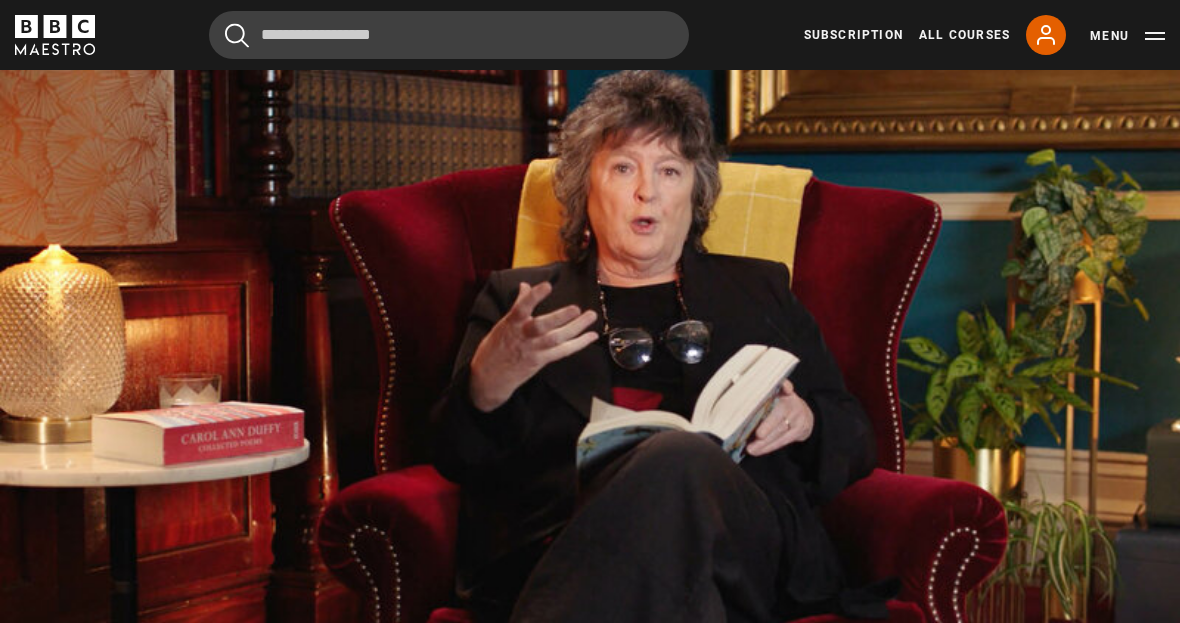 click on "Video Player is loading. Play Lesson Time: receiving the baton 10s Skip Back 10 seconds Pause 10s Skip Forward 10 seconds Loaded :  23.49% Pause Mute Current Time  4:15 - Duration  21:37
Carol Ann Duffy
Lesson 15
Time: receiving the baton
1x Playback Rate 2x 1.5x 1x , selected 0.5x Captions captions off , selected English  Captions This is a modal window.
Lesson Completed
Up next
Time: a year in your life
Cancel
Do you want to save this lesson?
Save lesson
Rewatch" at bounding box center [590, 353] 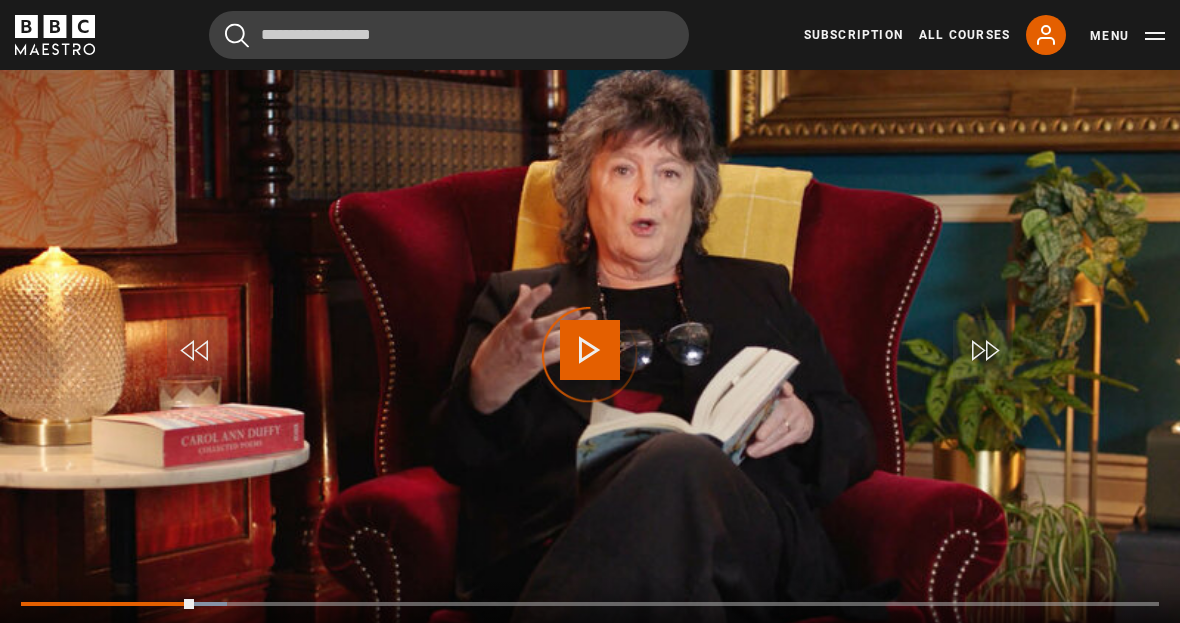scroll, scrollTop: 910, scrollLeft: 0, axis: vertical 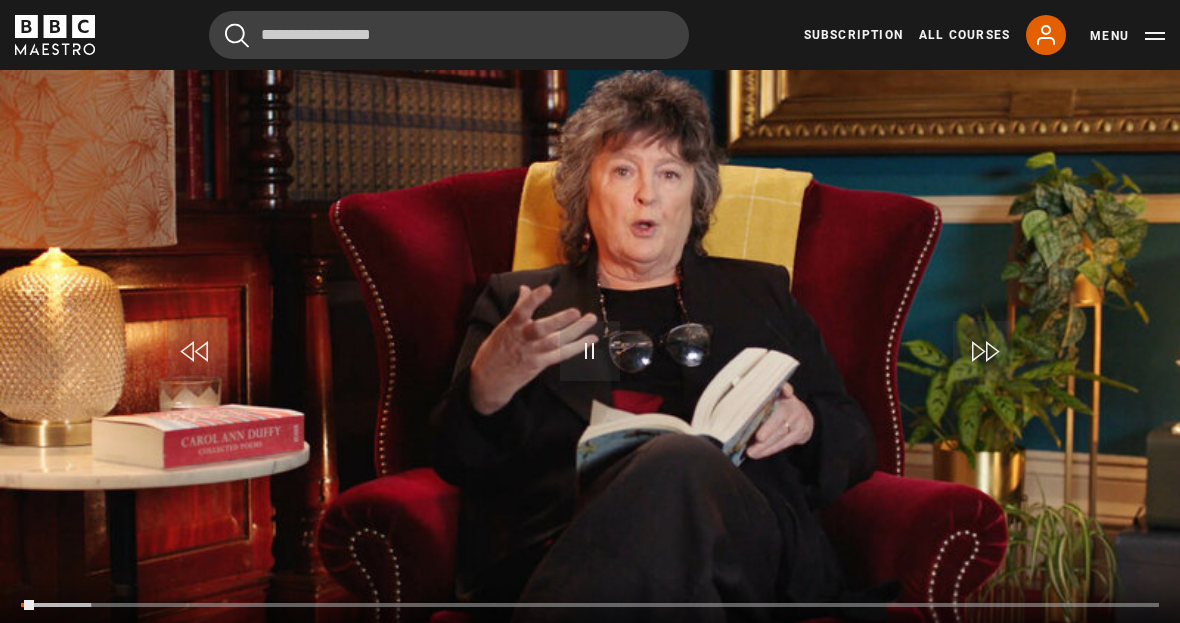 click on "Loaded :  6.21%" at bounding box center (590, 605) 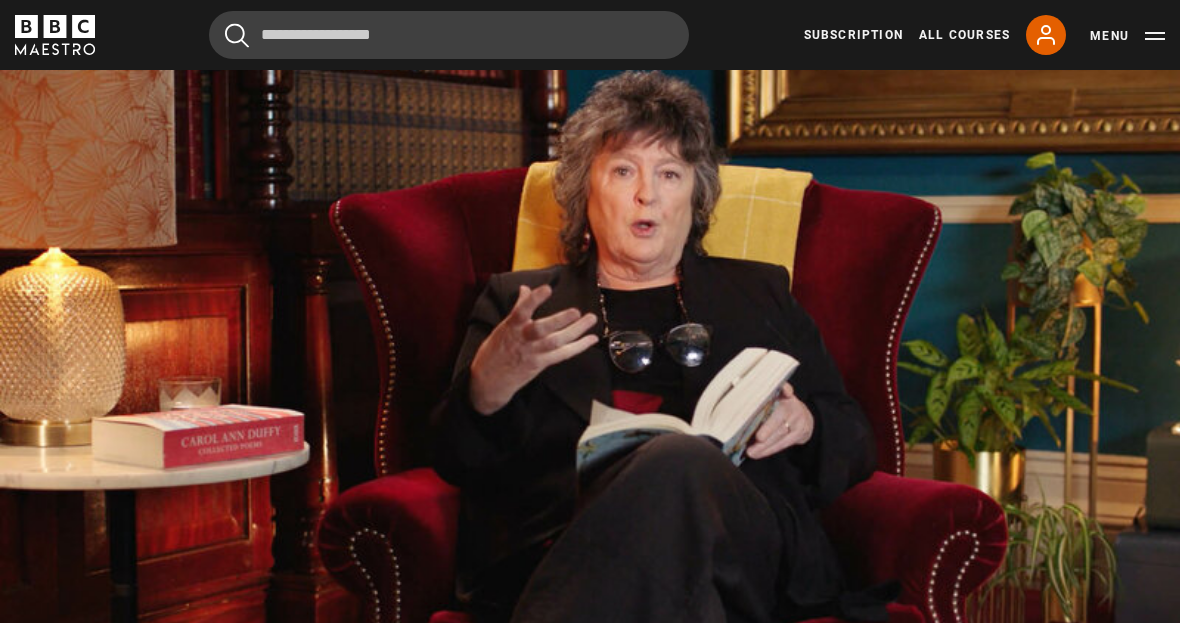 click on "Video Player is loading. Play Lesson Time: receiving the baton 10s Skip Back 10 seconds Pause 10s Skip Forward 10 seconds Loaded :  17.73% Pause Mute Current Time  3:00 - Duration  21:37
Carol Ann Duffy
Lesson 15
Time: receiving the baton
1x Playback Rate 2x 1.5x 1x , selected 0.5x Captions captions off , selected English  Captions This is a modal window.
Lesson Completed
Up next
Time: a year in your life
Cancel
Do you want to save this lesson?
Save lesson
Rewatch" at bounding box center [590, 356] 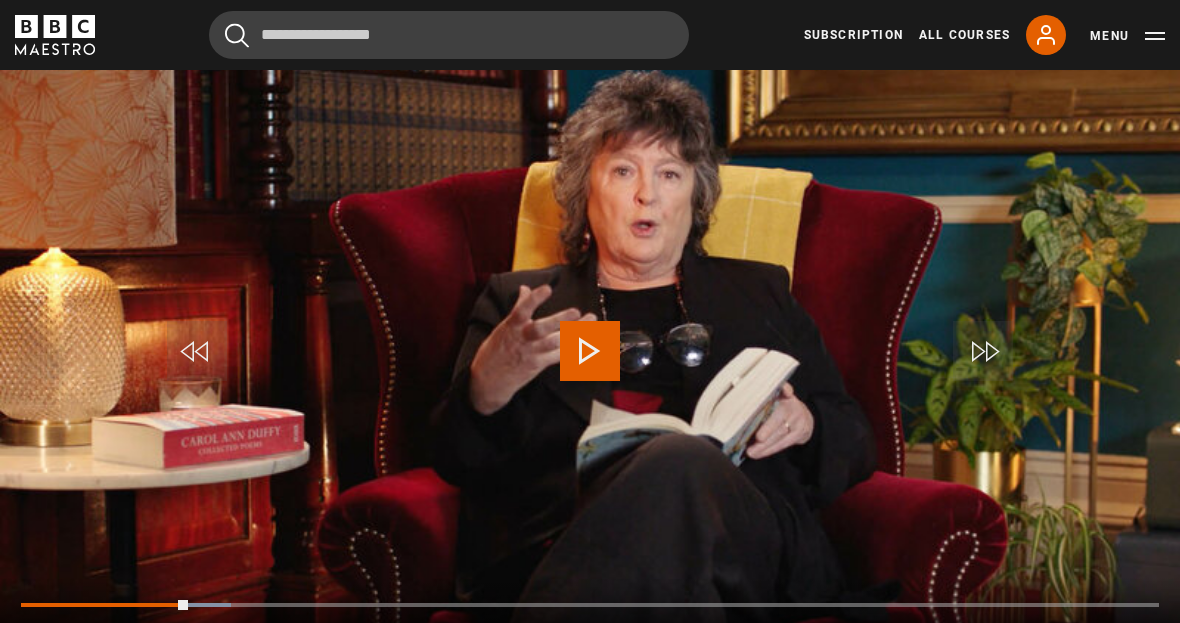 click on "Menu" at bounding box center [1127, 36] 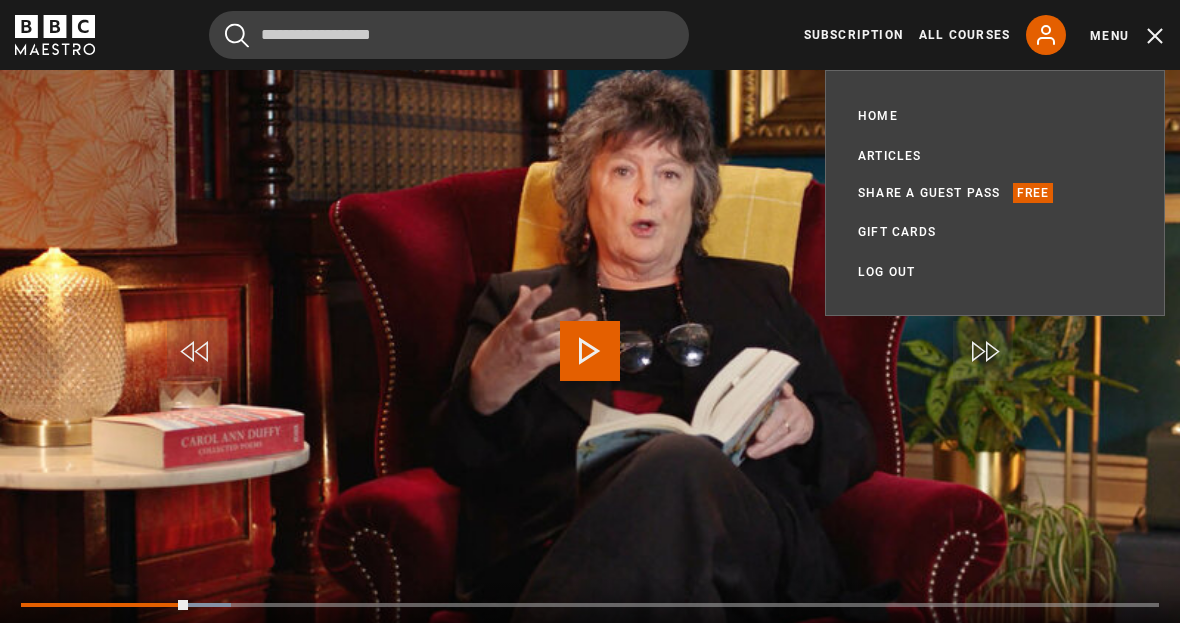 click on "Log out" at bounding box center [886, 272] 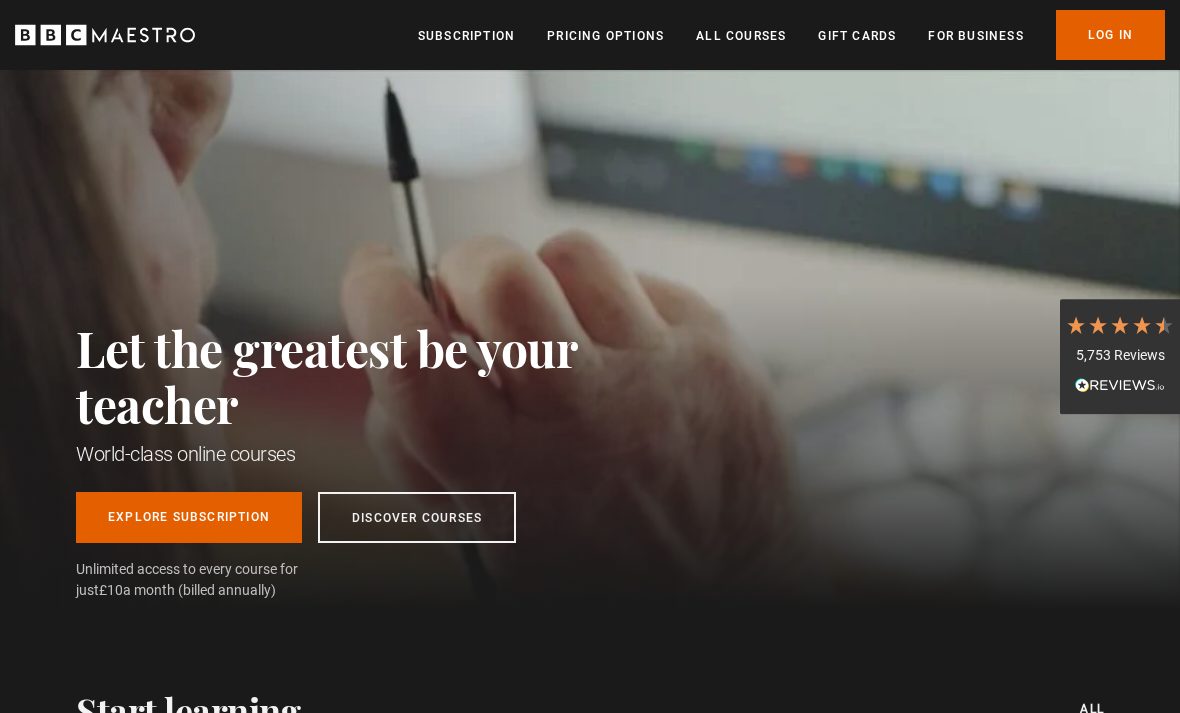 scroll, scrollTop: 0, scrollLeft: 0, axis: both 